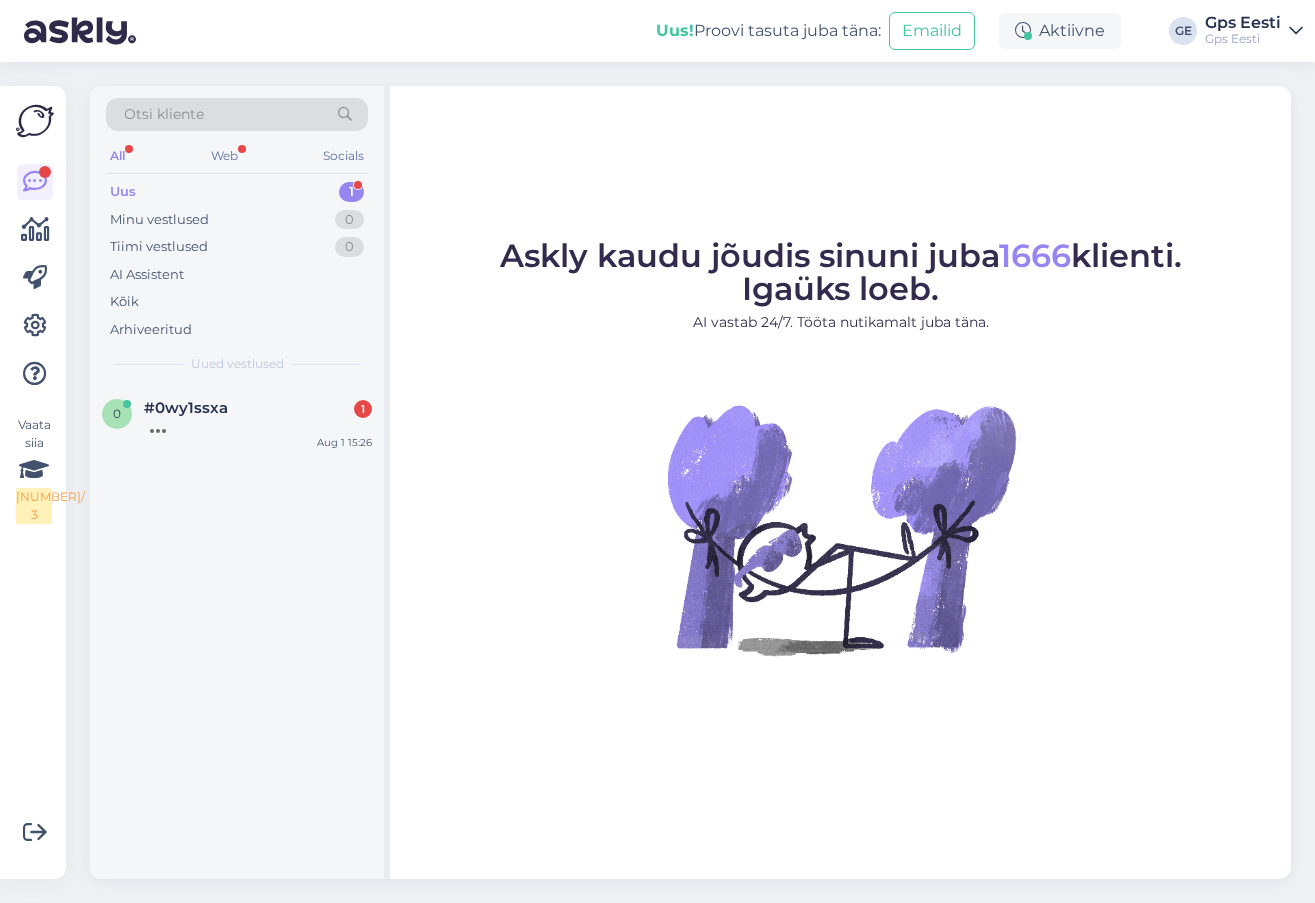 scroll, scrollTop: 0, scrollLeft: 0, axis: both 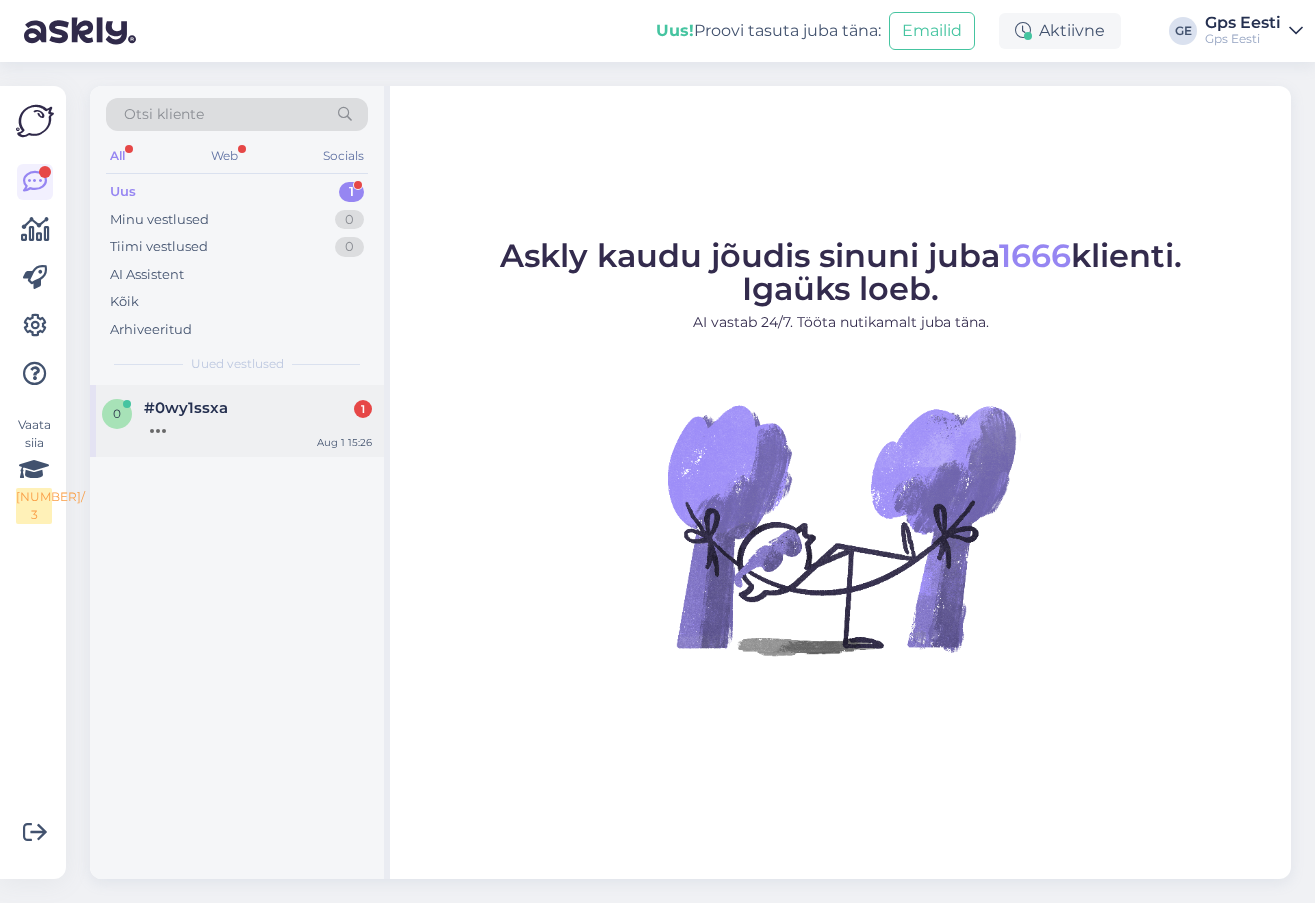 click on "#0wy1ssxa" at bounding box center [186, 408] 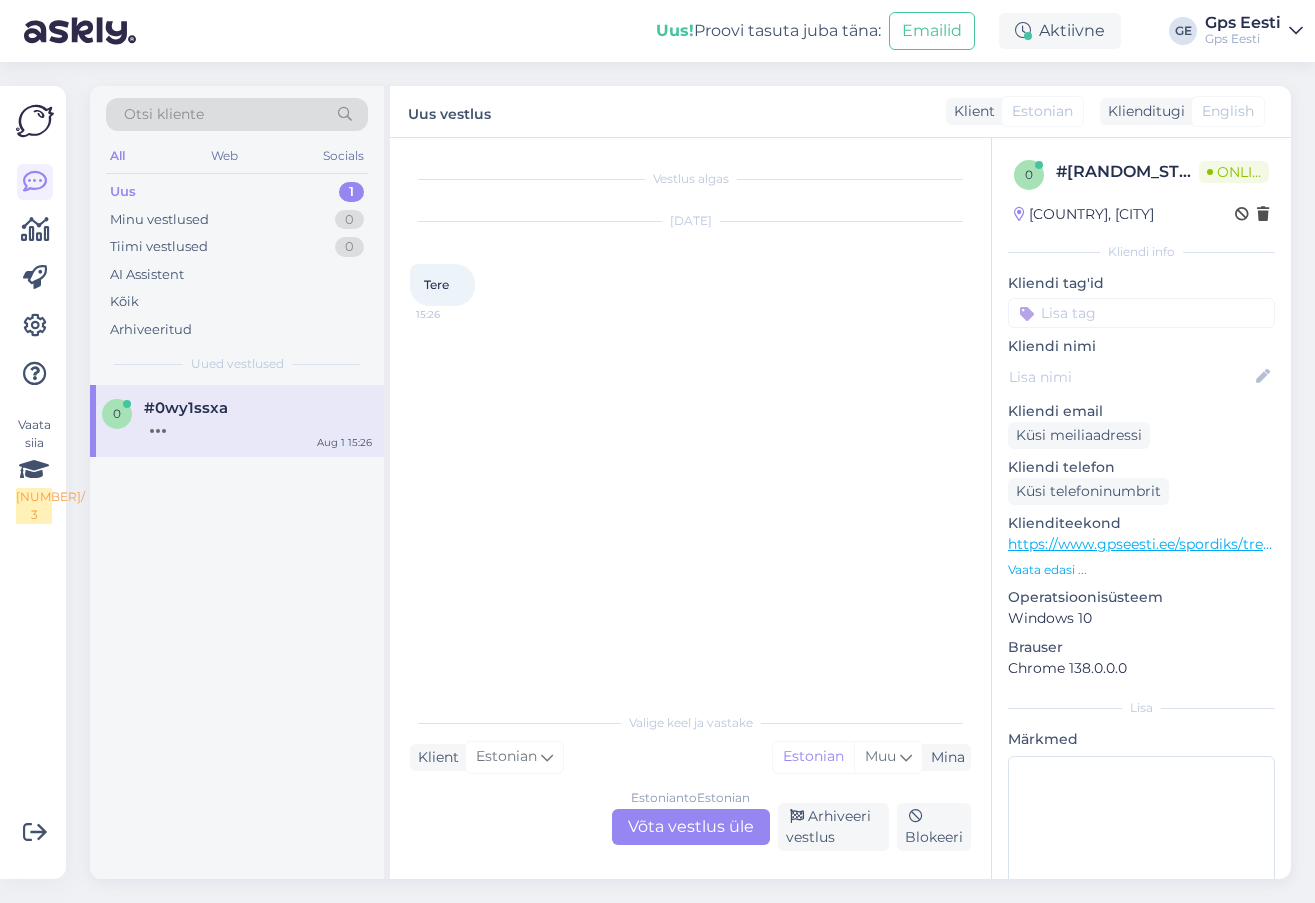 click on "Estonian  to  Estonian Võta vestlus üle" at bounding box center [691, 827] 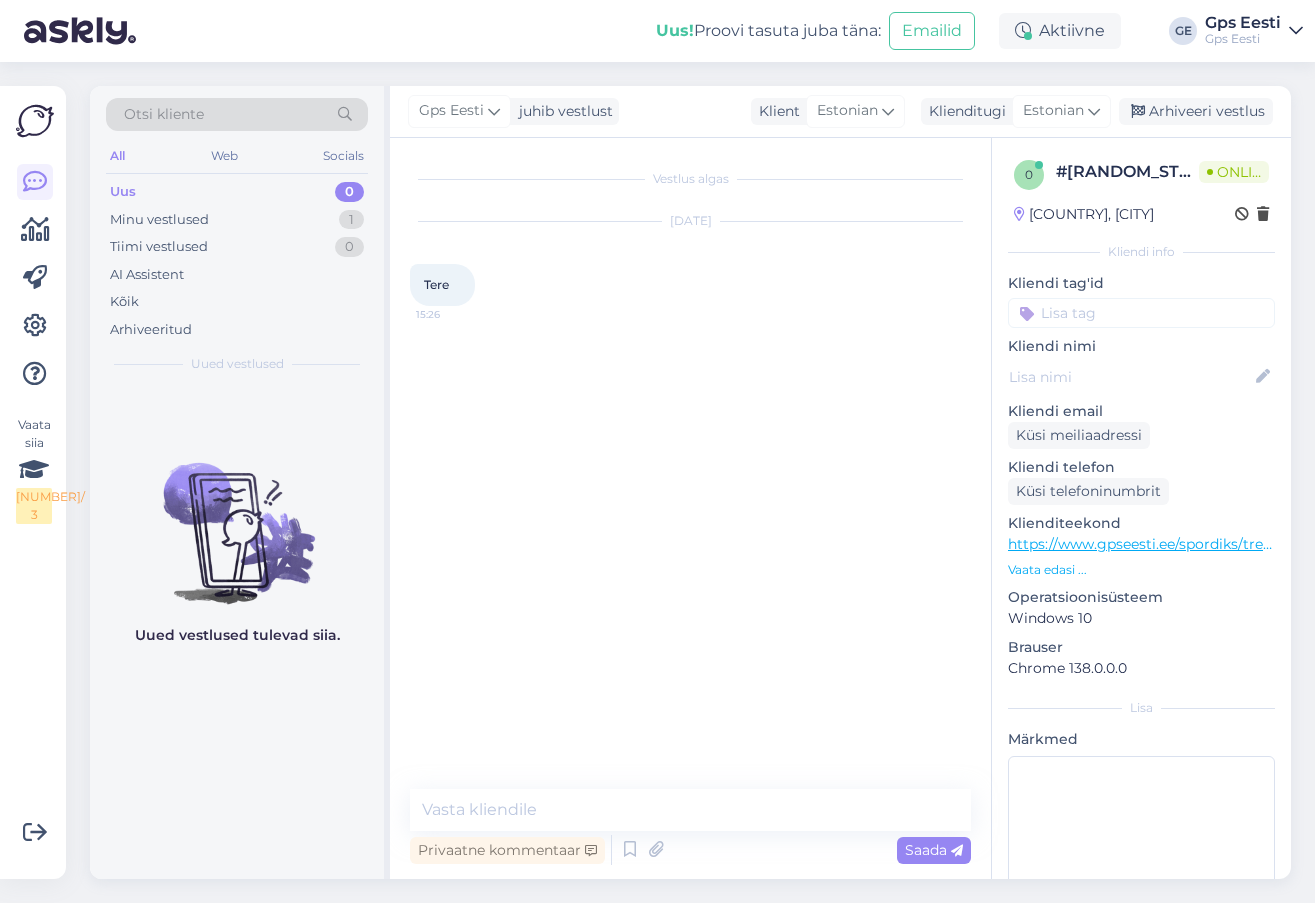 click on "Vestlus algas [DATE] Tere [TIME] Privaatne kommentaar Saada" at bounding box center (690, 508) 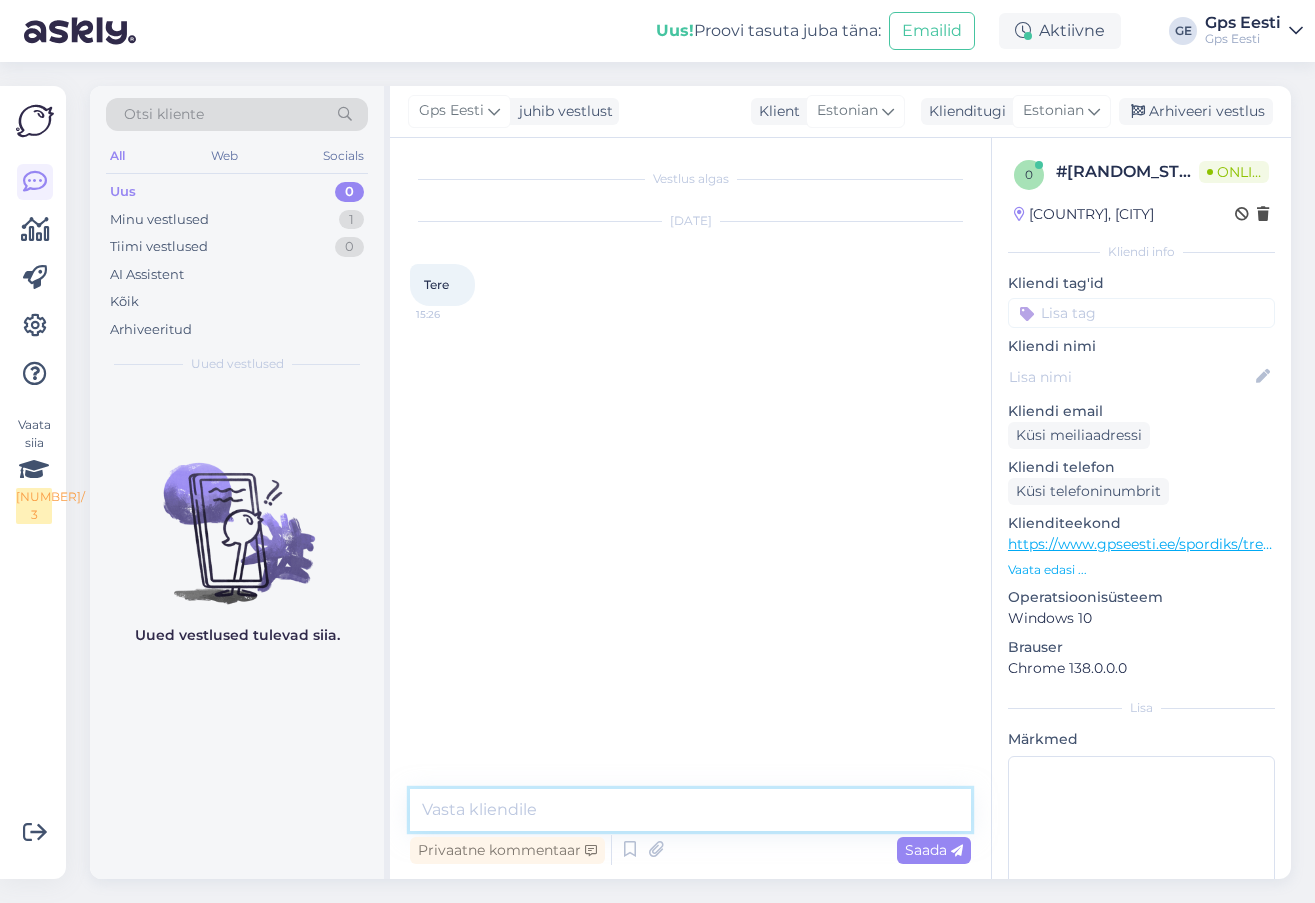 click at bounding box center (690, 810) 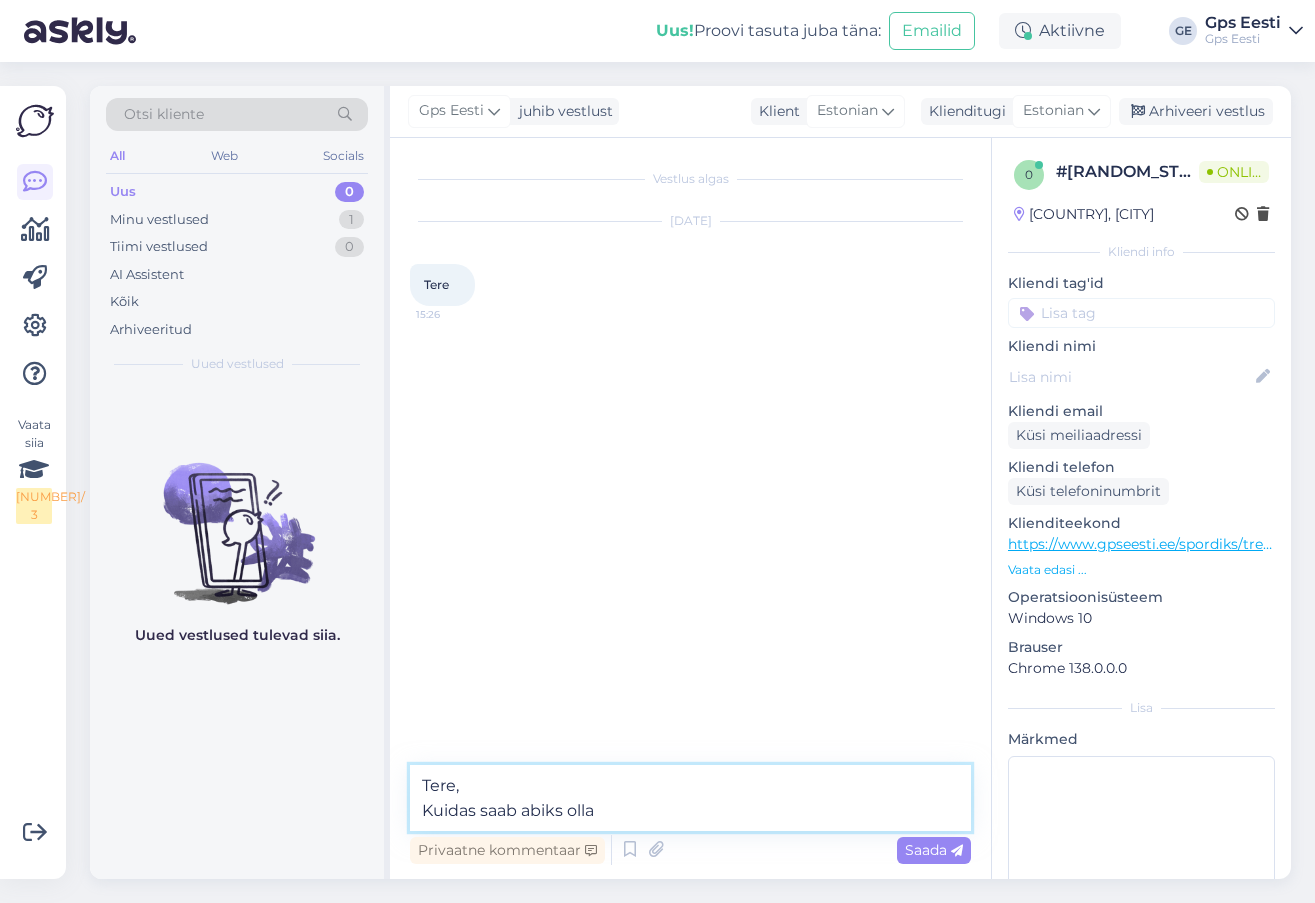 type on "Tere,
Kuidas saab abiks olla?" 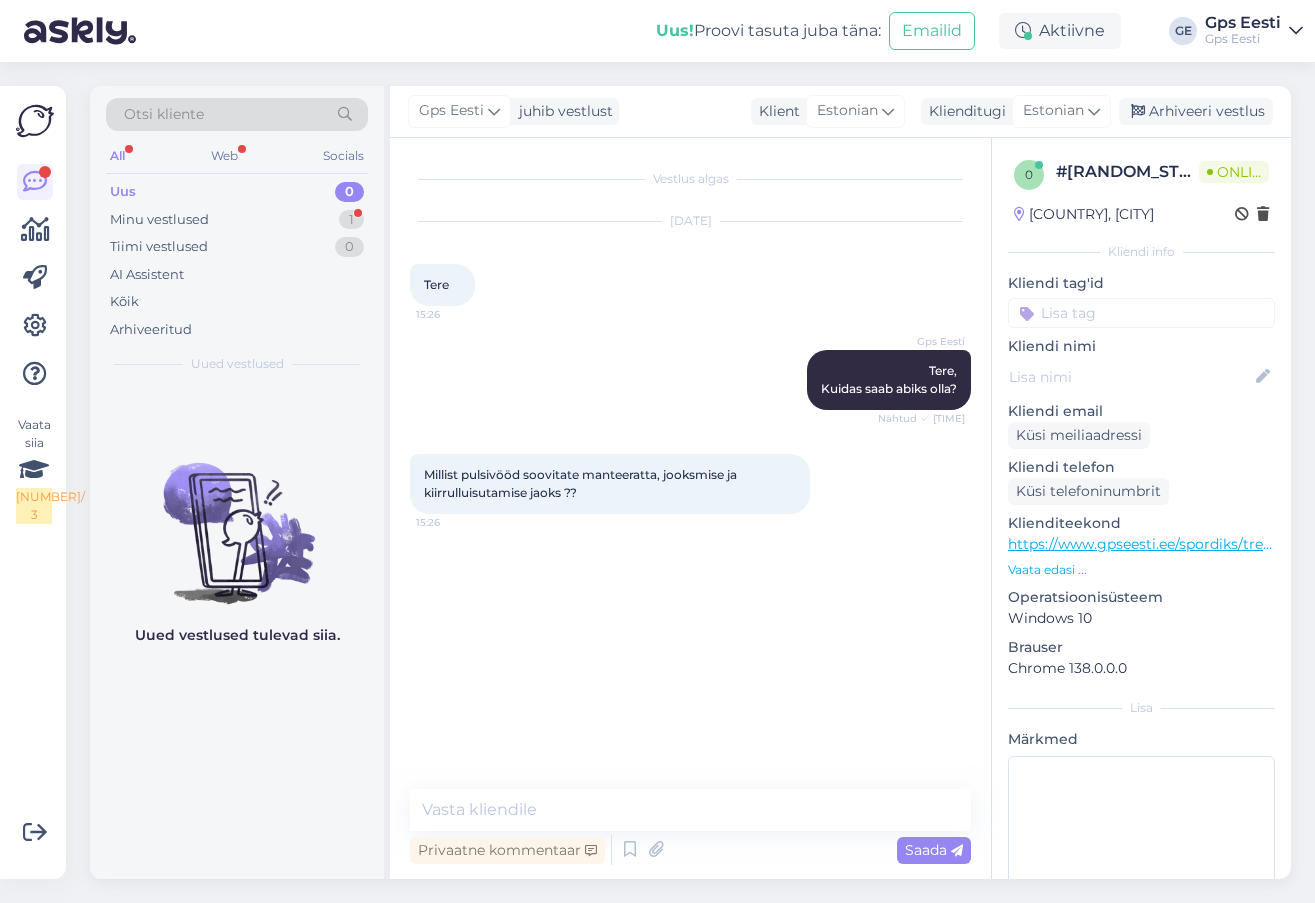 click on "Vestlus algas [DATE] Tere [TIME] Gps Eesti Tere,
Kuidas saab abiks olla? Nähtud ✓ [TIME]  Millist pulsivööd soovitate manteeratta, jooksmise ja kiirrulluisutamise jaoks ?? [TIME]" at bounding box center [699, 464] 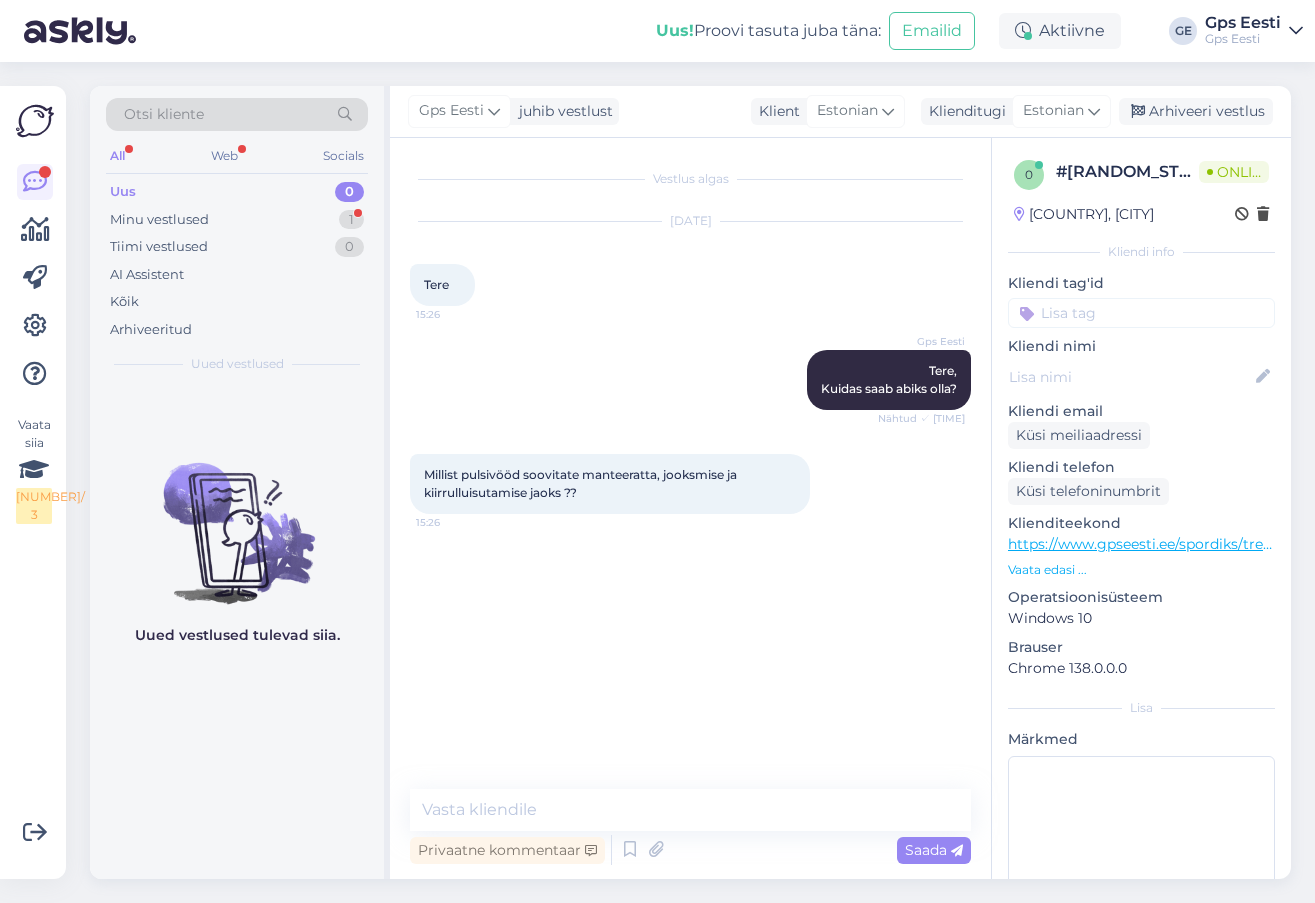 click on "https://www.gpseesti.ee/spordiks/treening-lisad#list=default,12,,1,1" at bounding box center (1235, 544) 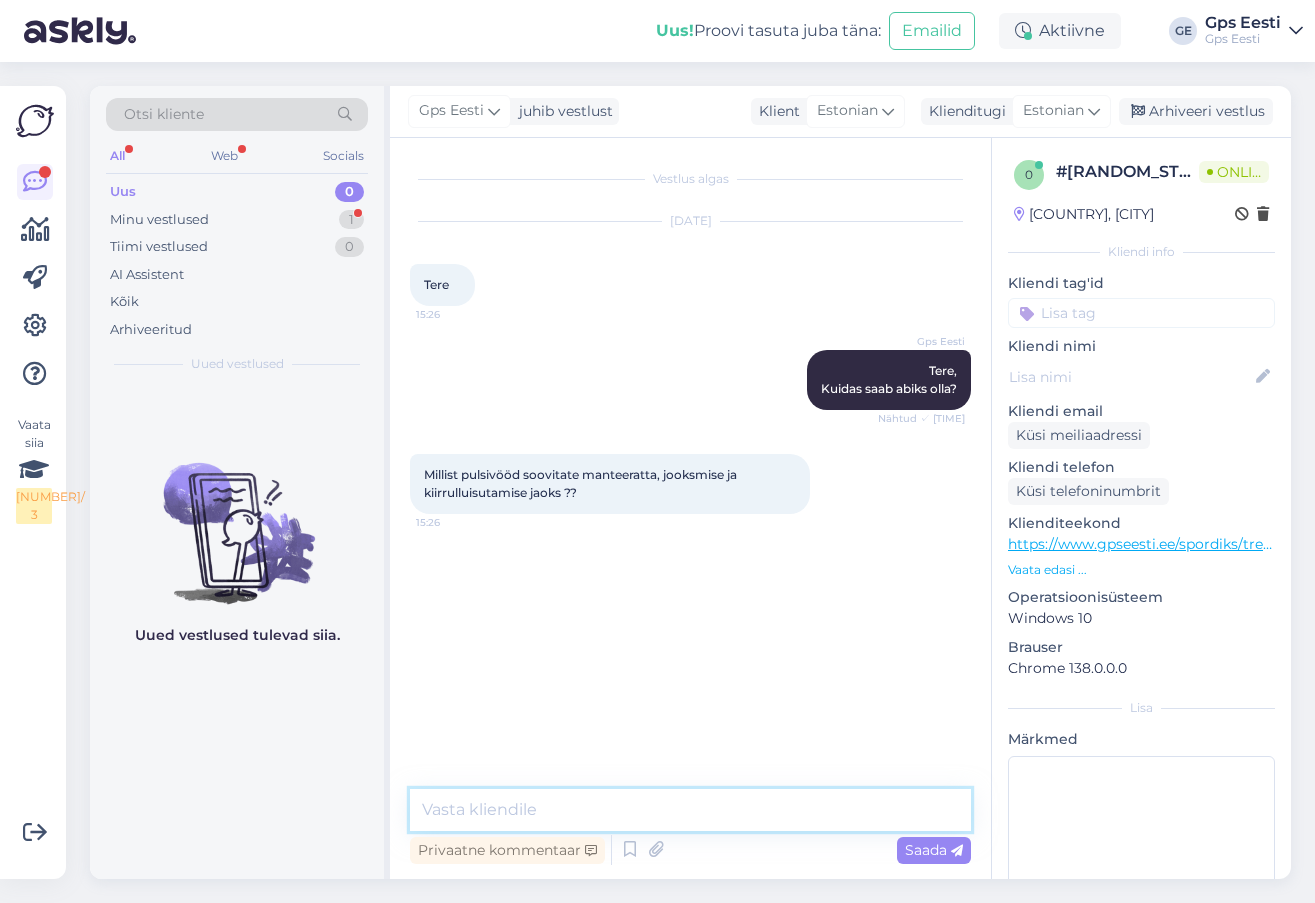 click at bounding box center (690, 810) 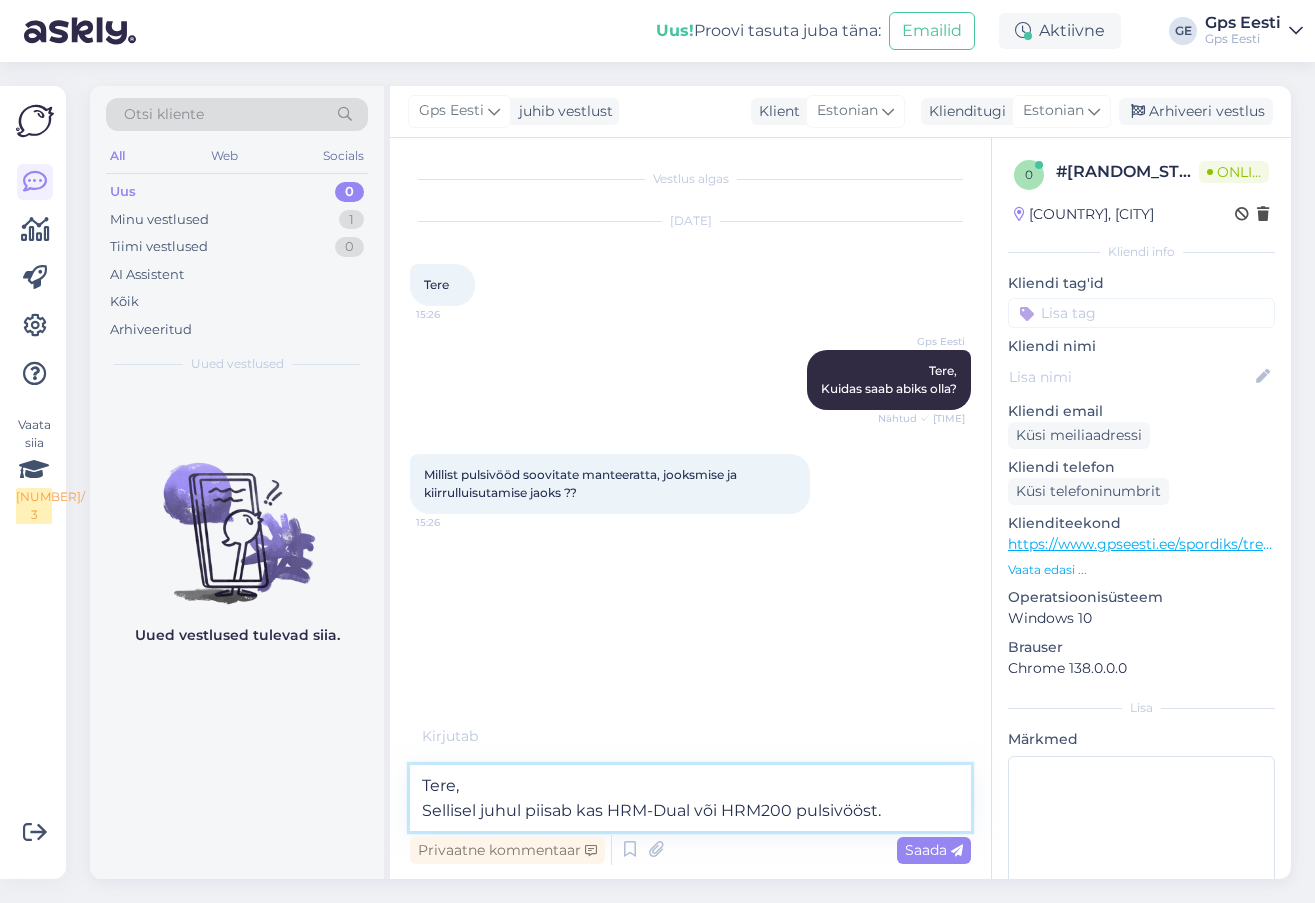 type on "Tere,
Sellisel juhul piisab kas HRM-Dual või HRM200 pulsivööst." 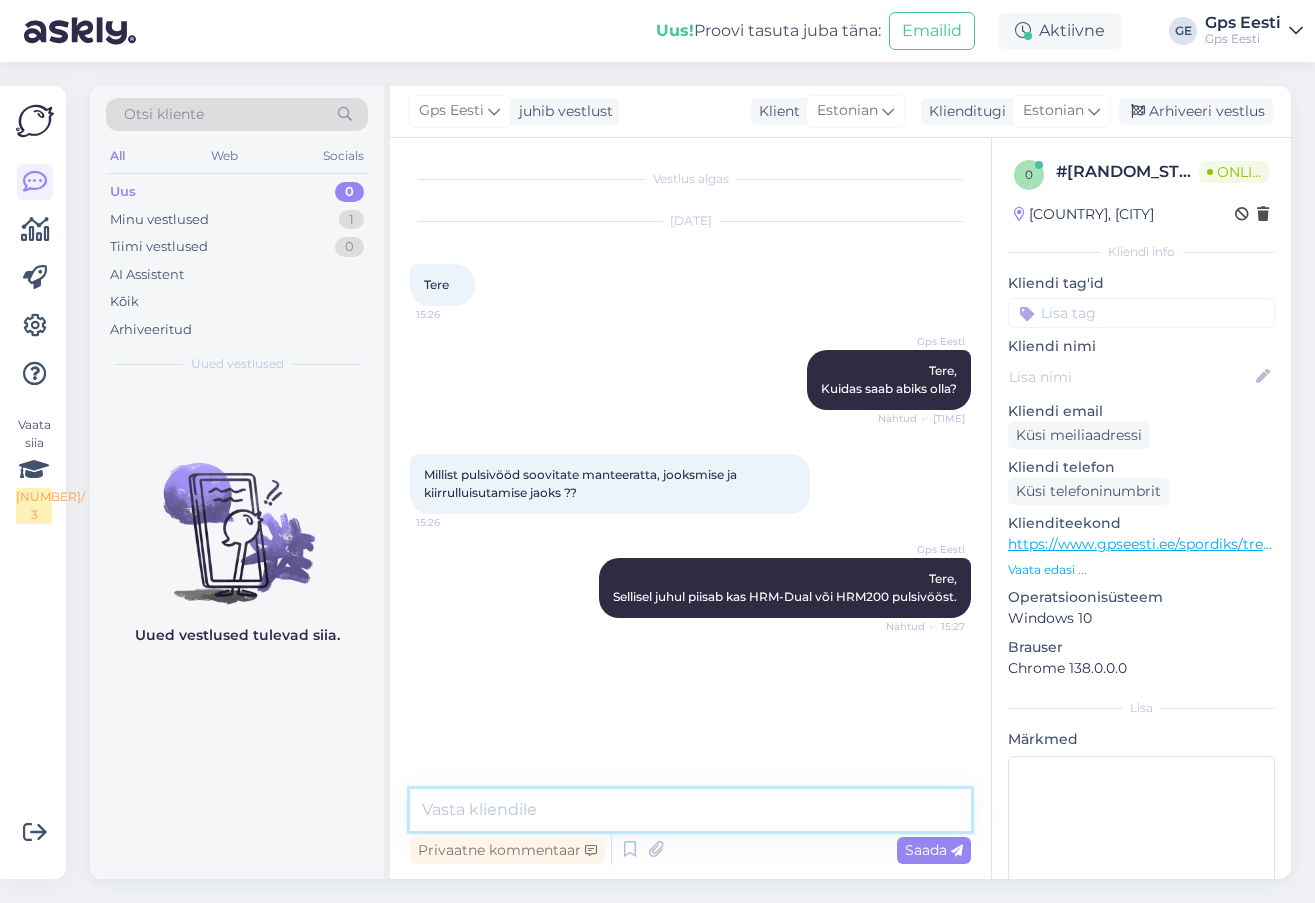type on "J" 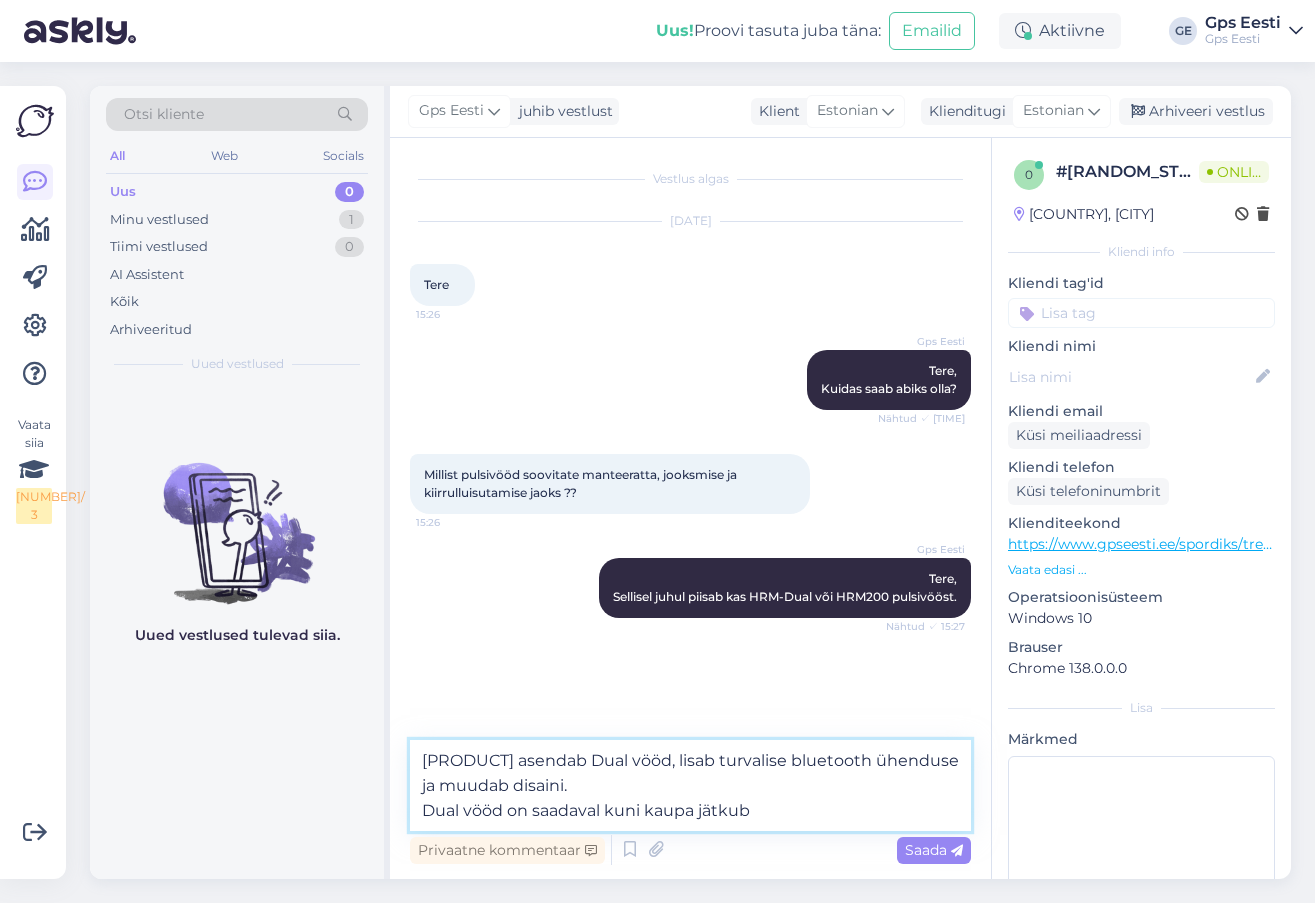 type on "[PRODUCT] asendab Dual vööd, lisab turvalise bluetooth ühenduse ja muudab disaini.
Dual vööd on saadaval kuni kaupa jätkub." 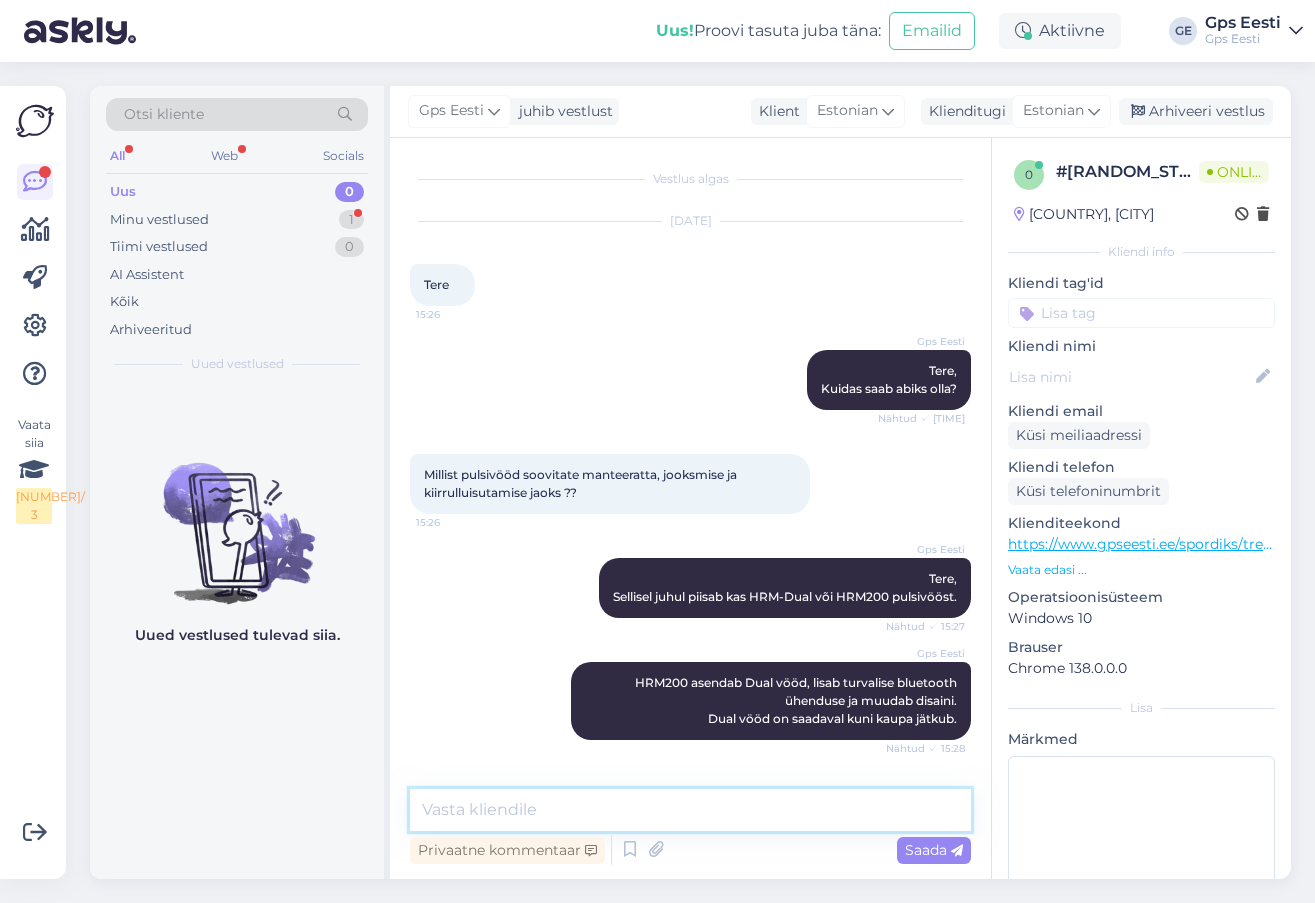 scroll, scrollTop: 131, scrollLeft: 0, axis: vertical 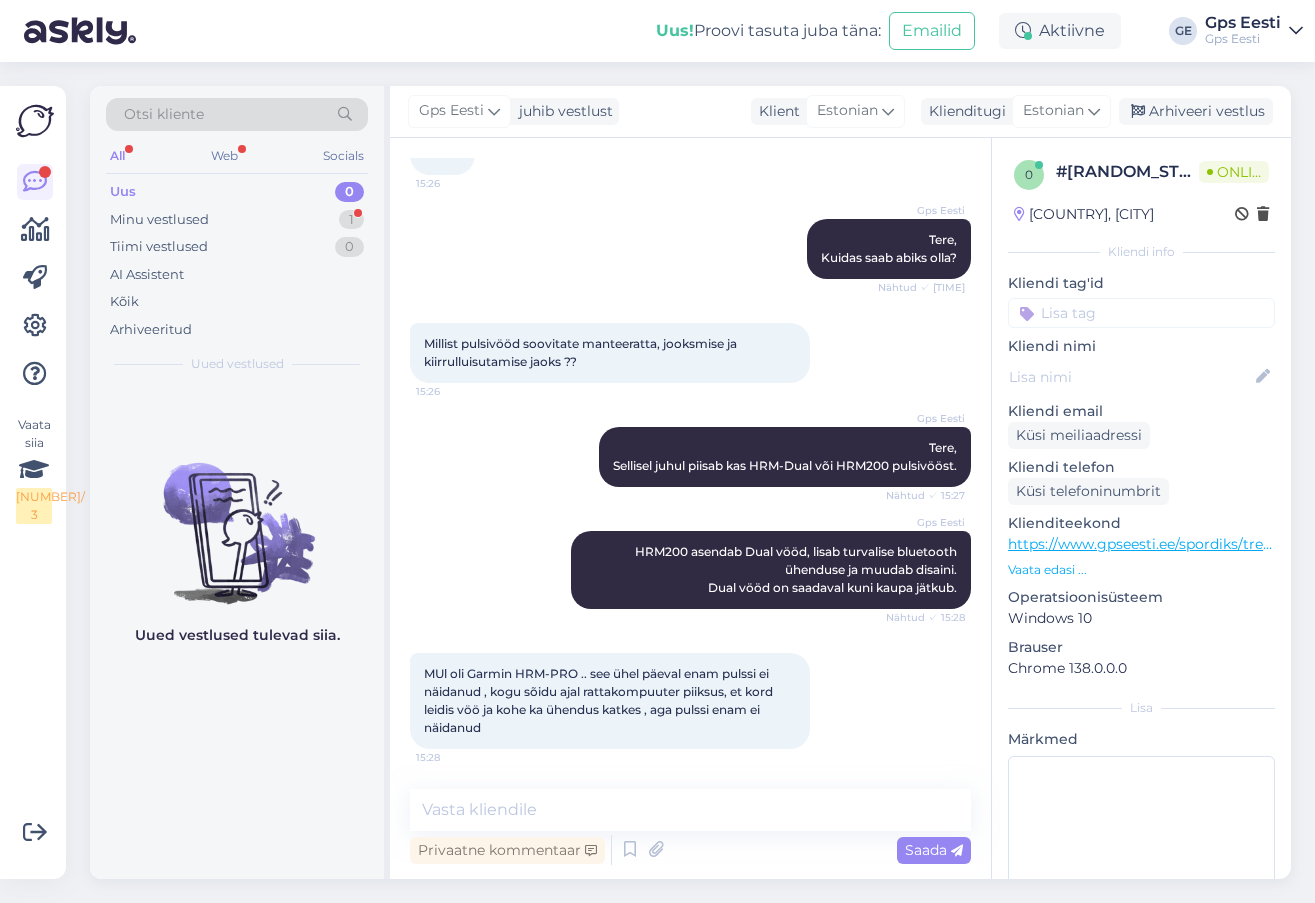 click on "Uued vestlused tulevad siia." at bounding box center (237, 632) 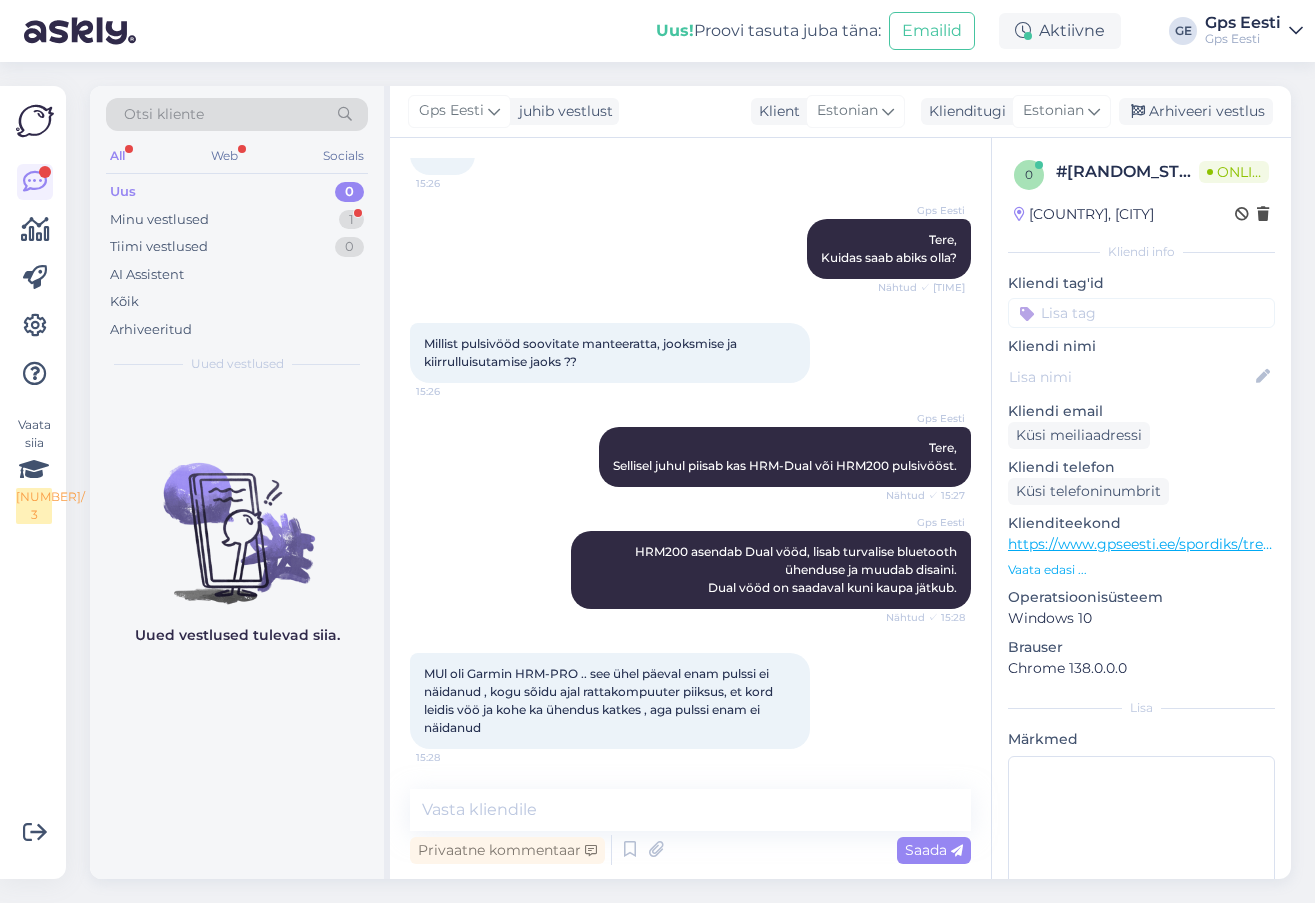 click on "MUl oli Garmin HRM-PRO .. see ühel päeval enam pulssi ei näidanud , kogu sõidu ajal rattakompuuter piiksus, et kord leidis vöö ja kohe ka ühendus katkes , aga pulssi enam ei näidanud [TIME]" at bounding box center (610, 701) 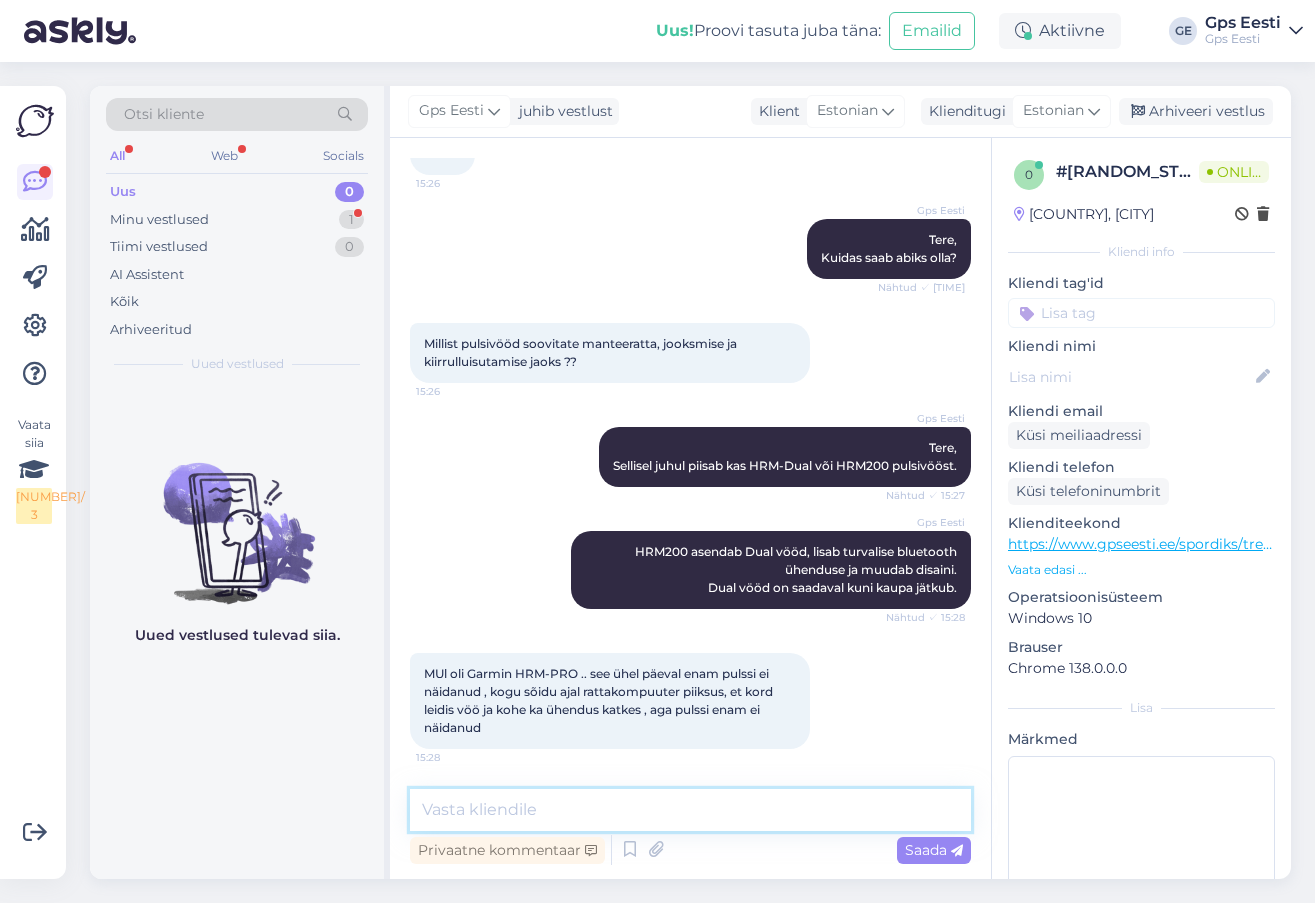 click at bounding box center [690, 810] 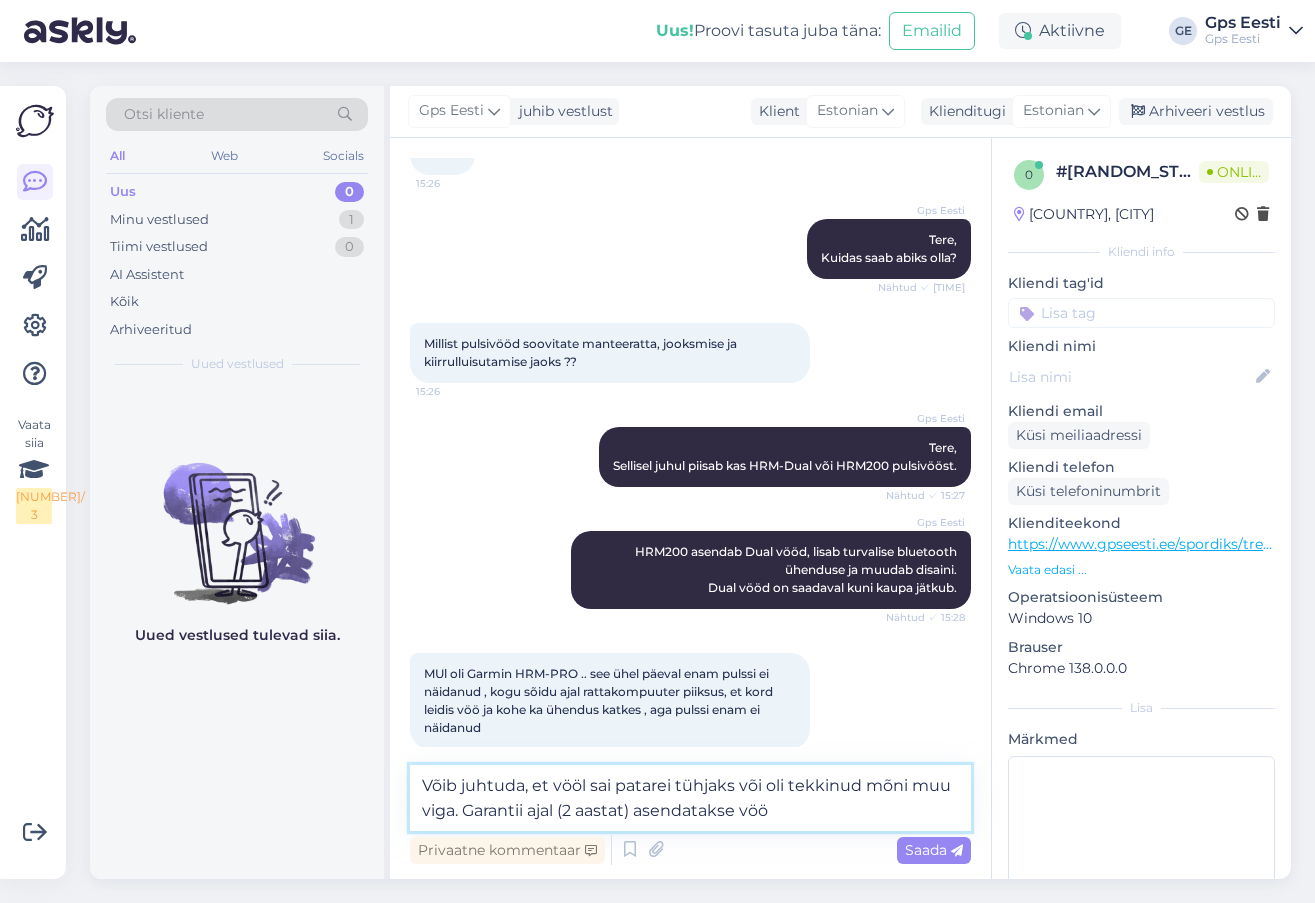 type on "Võib juhtuda, et vööl sai patarei tühjaks või oli tekkinud mõni muu viga. Garantii ajal (2 aastat) asendatakse vöö." 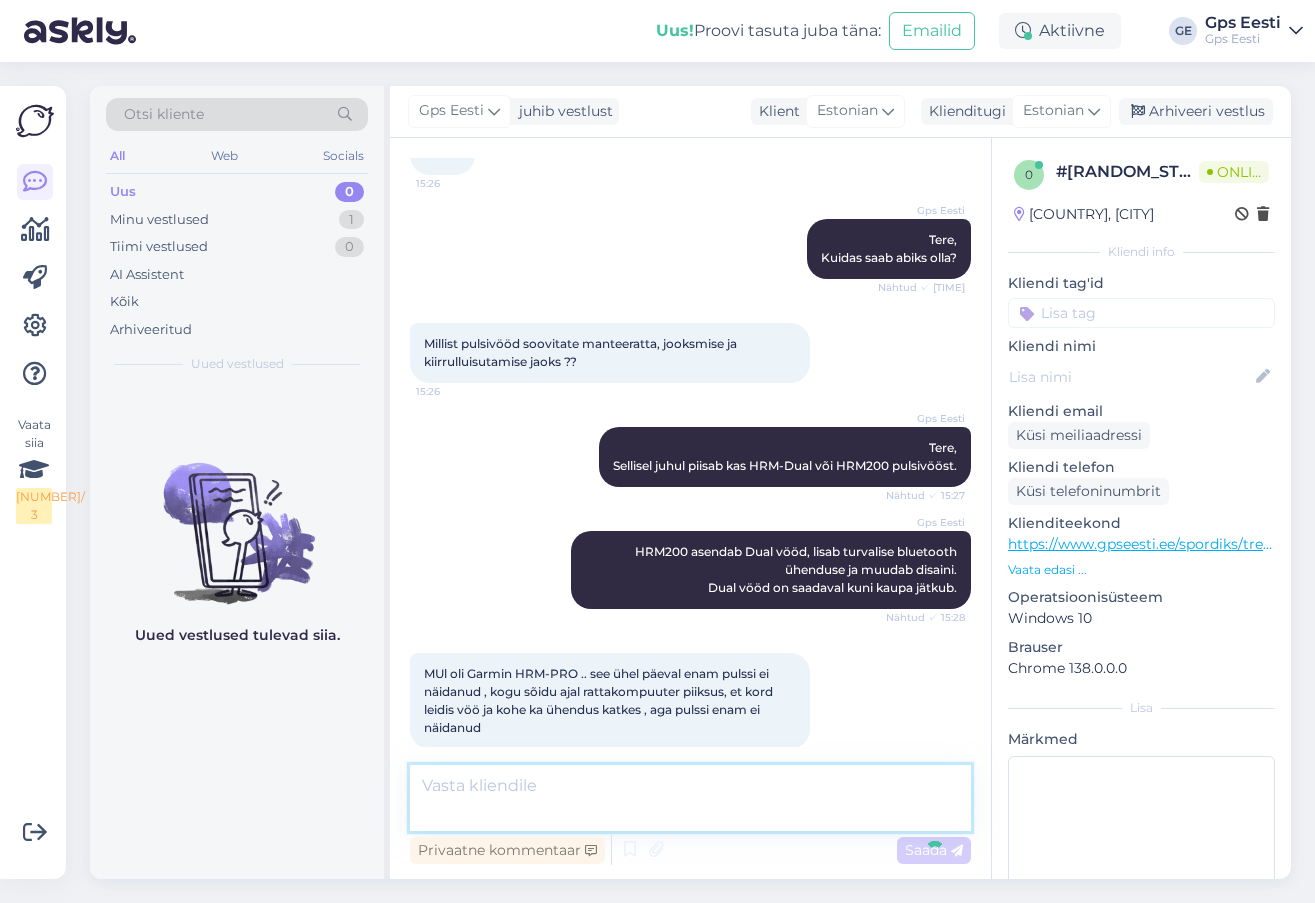 scroll, scrollTop: 235, scrollLeft: 0, axis: vertical 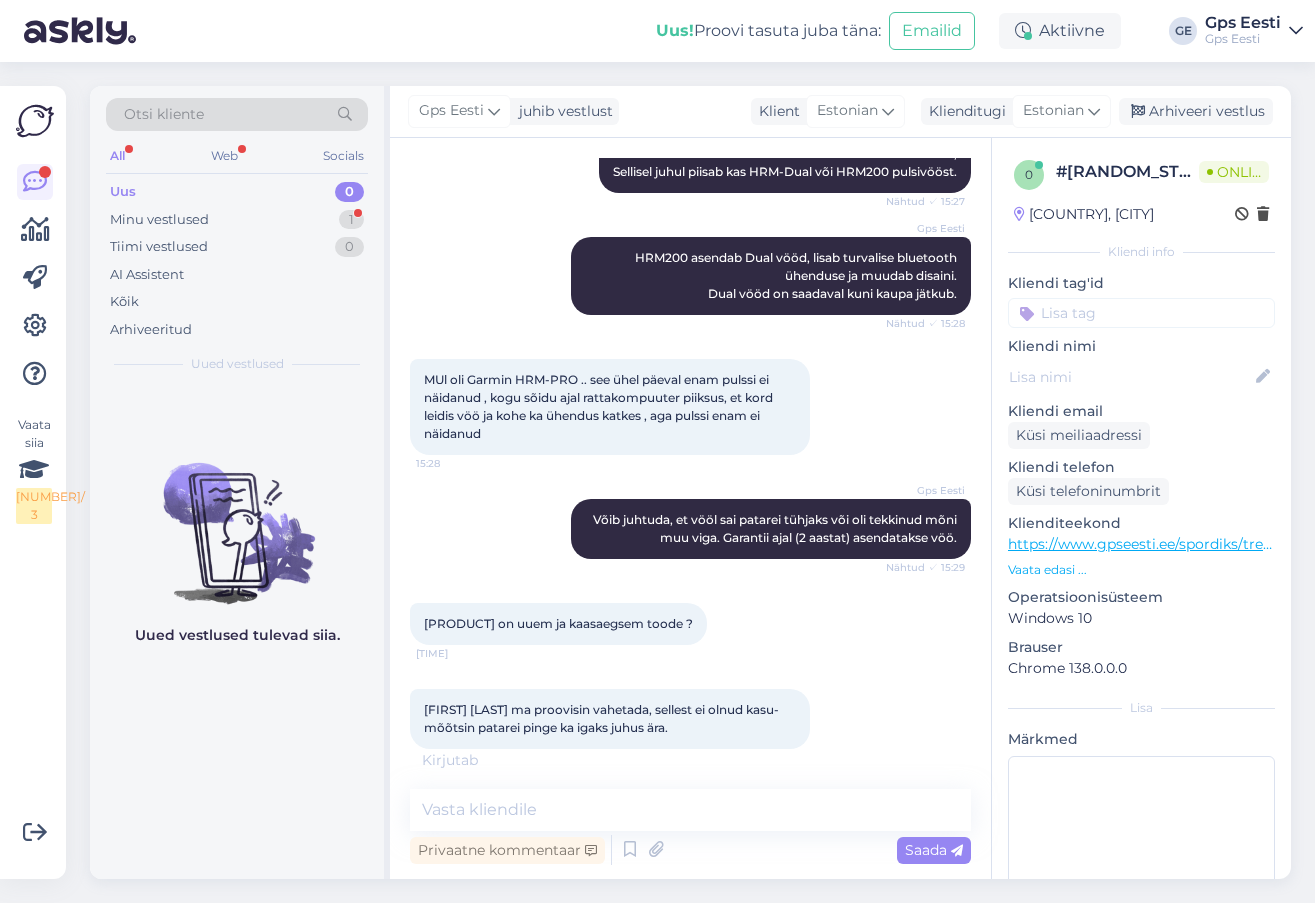 click on "Uued vestlused tulevad siia." at bounding box center (237, 632) 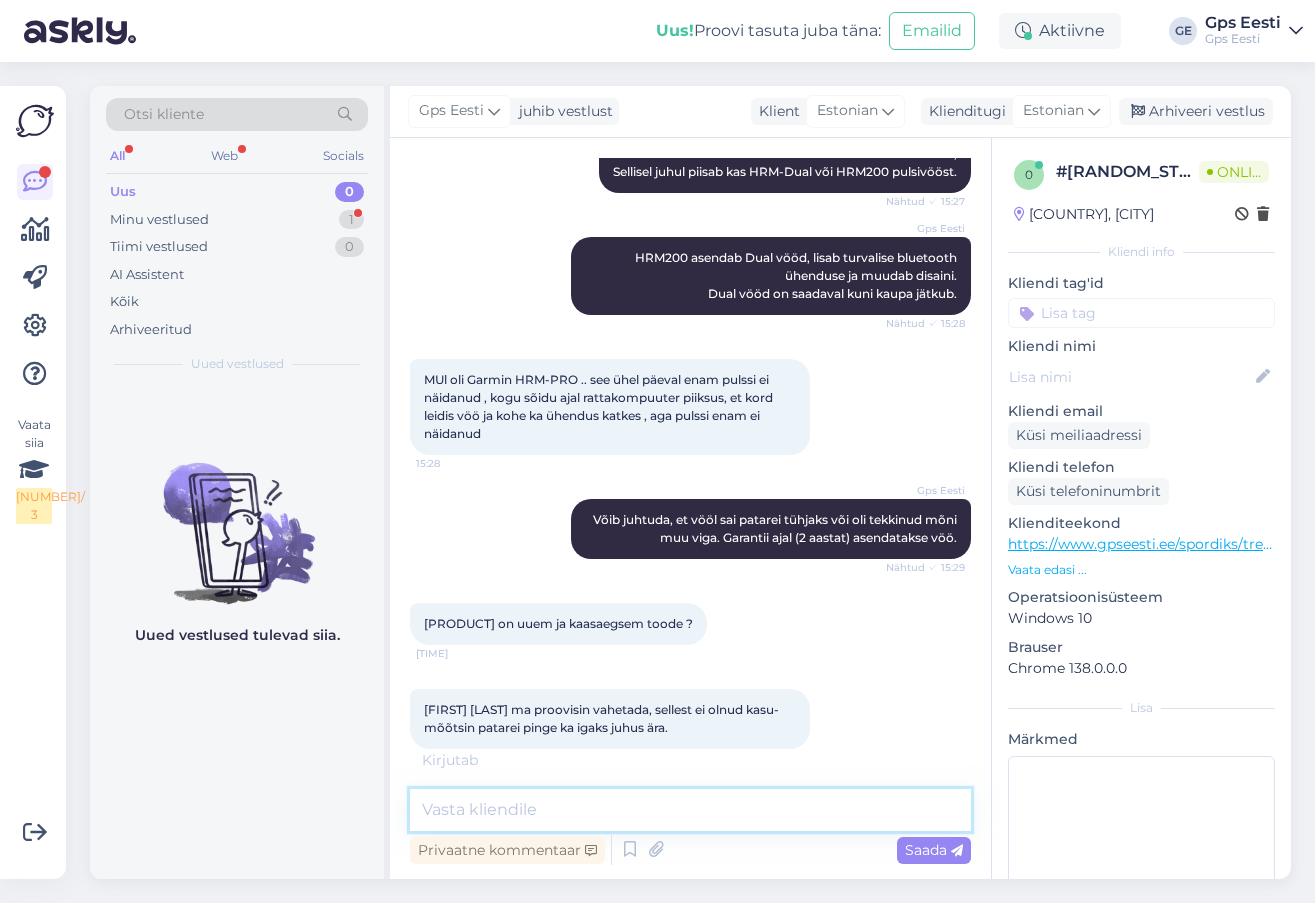 click at bounding box center (690, 810) 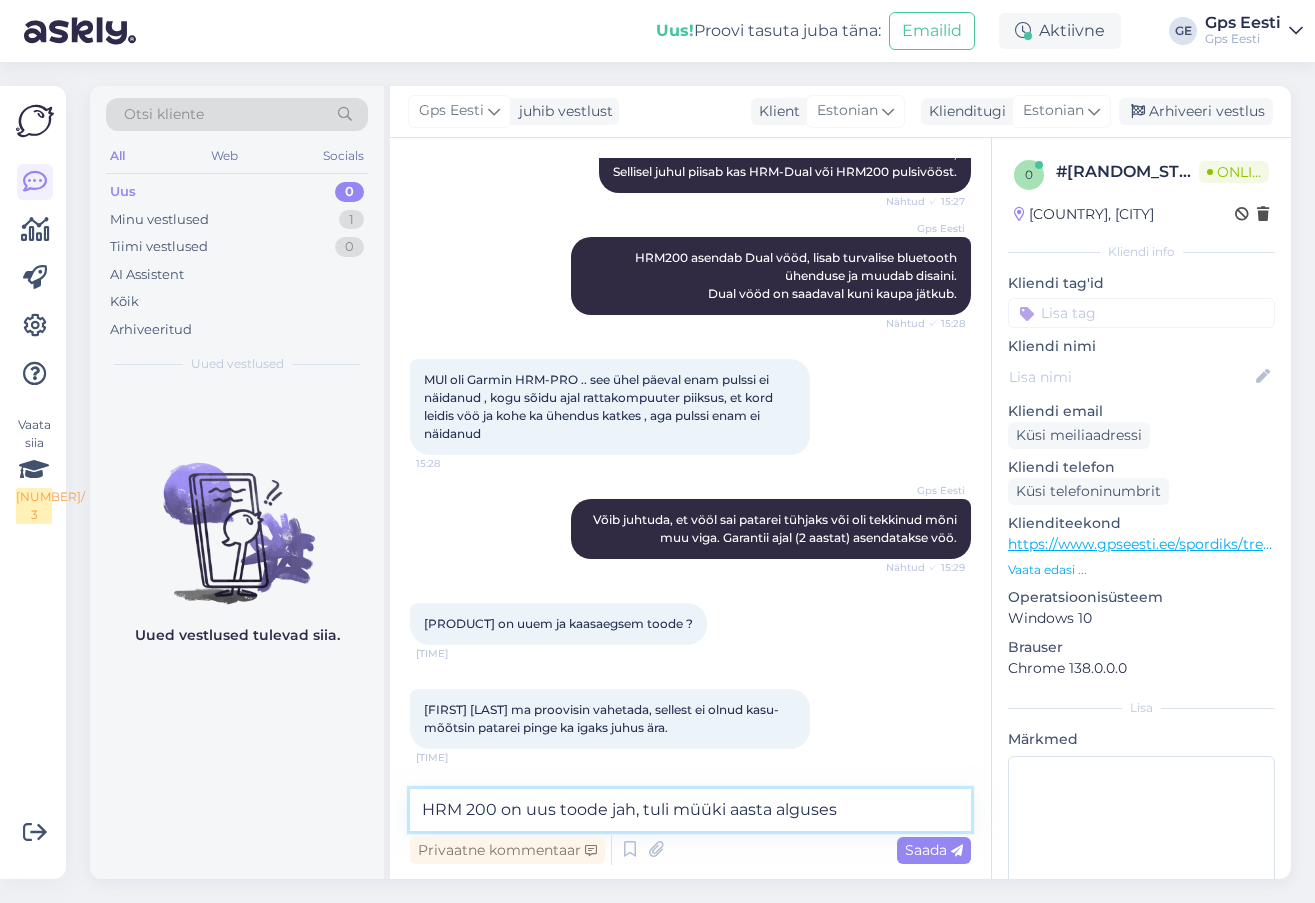 scroll, scrollTop: 511, scrollLeft: 0, axis: vertical 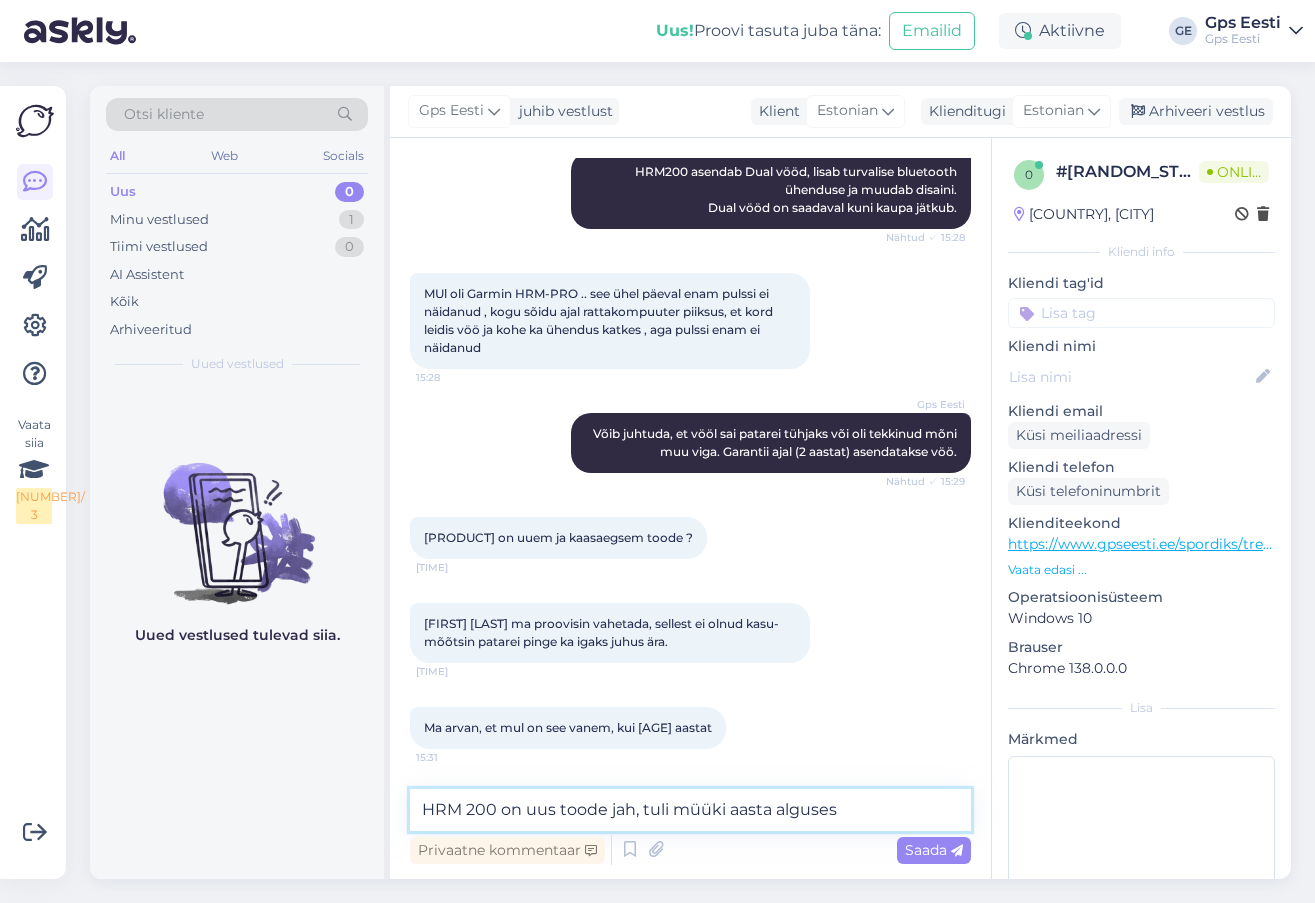 type on "HRM 200 on uus toode jah, tuli müüki aasta alguses." 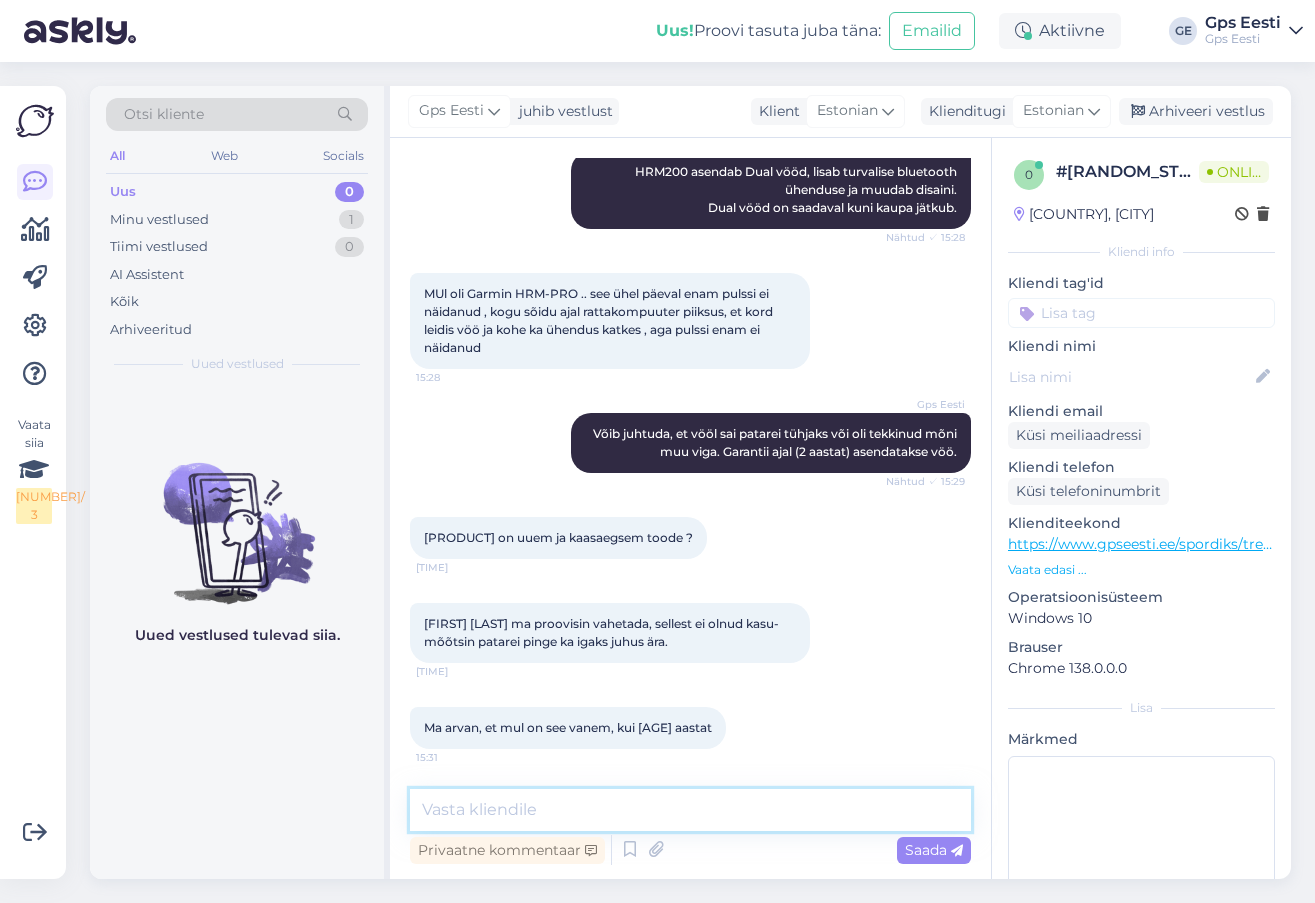 scroll, scrollTop: 597, scrollLeft: 0, axis: vertical 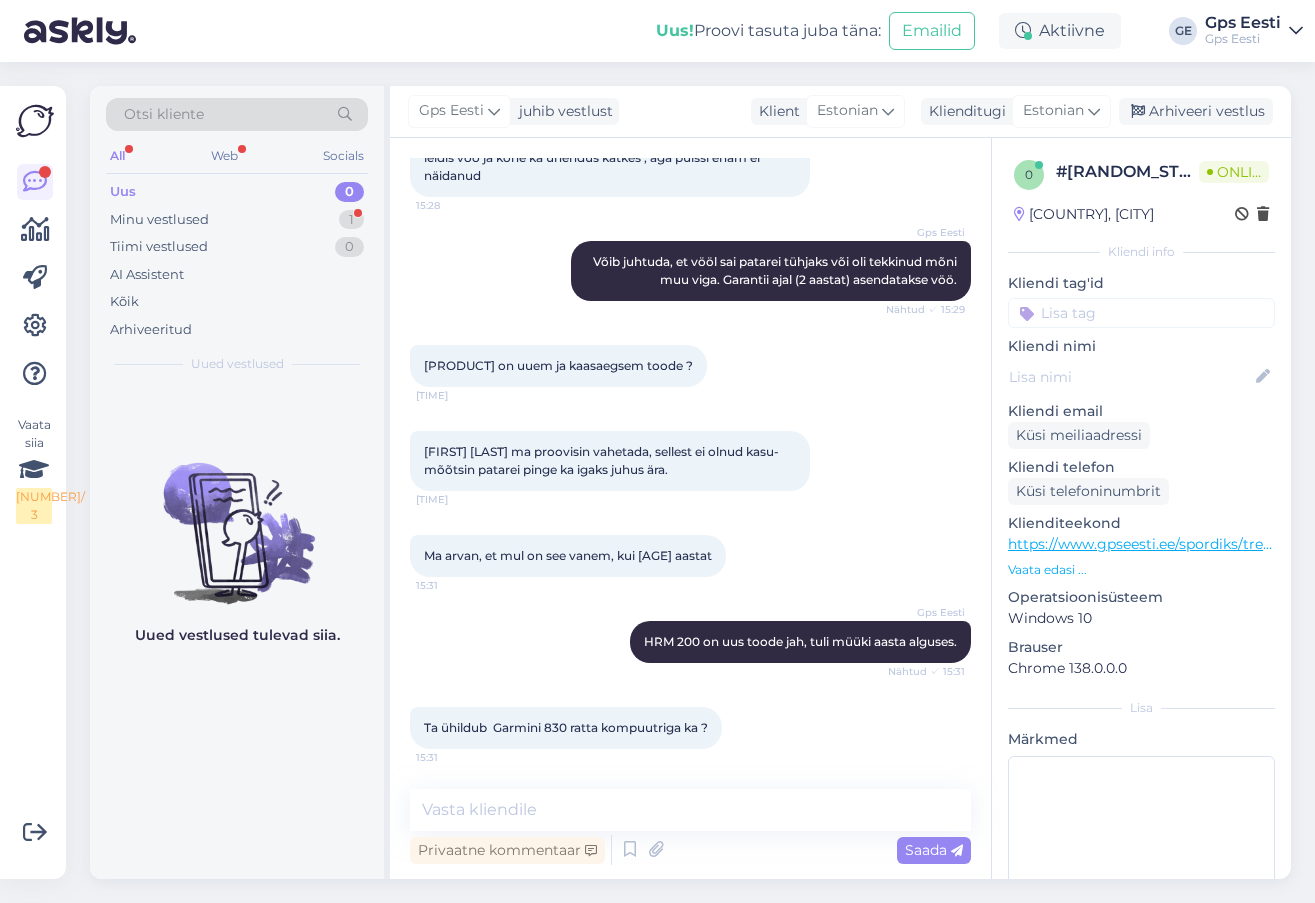 click on "Uued vestlused tulevad siia." at bounding box center (237, 632) 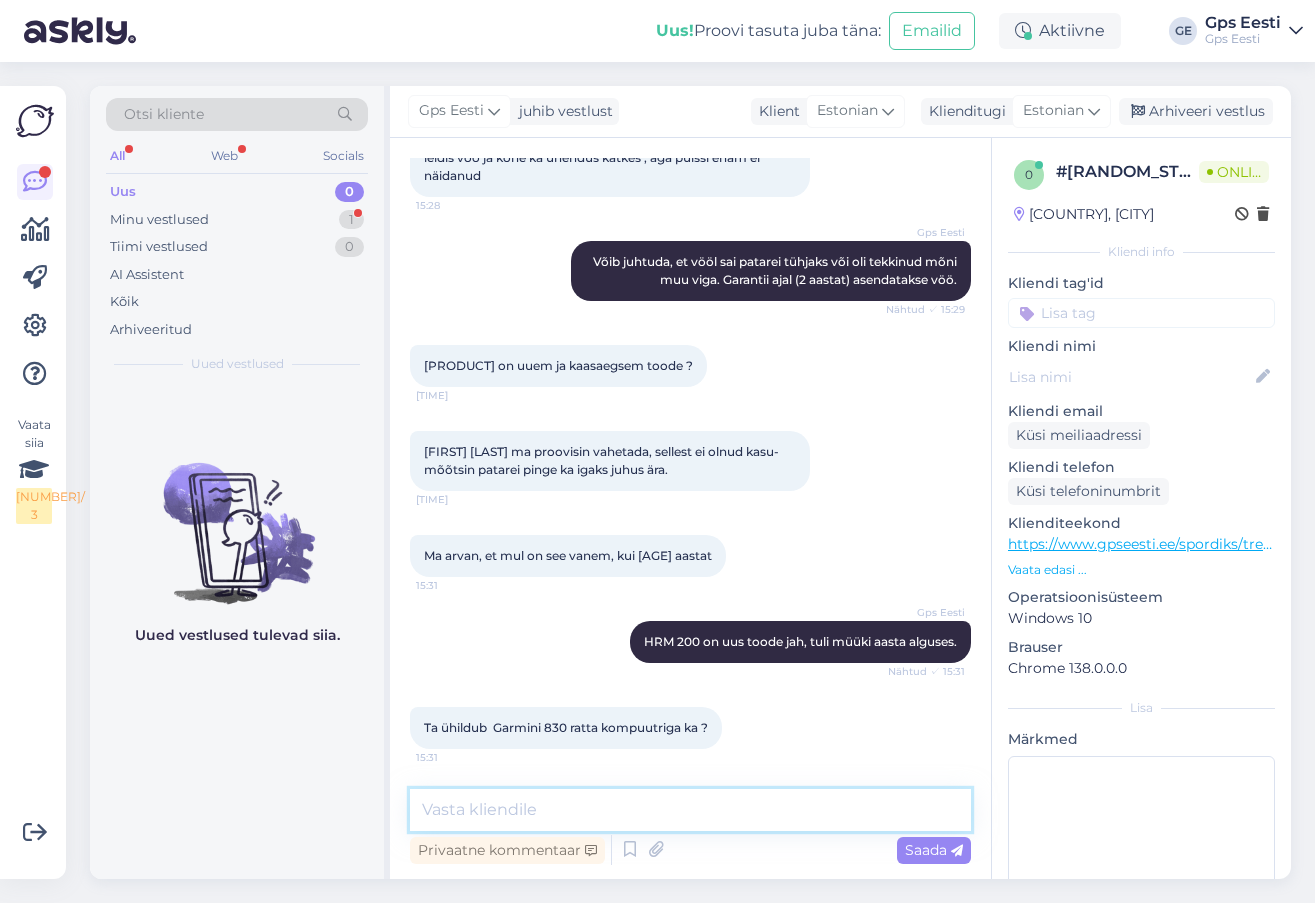 click at bounding box center (690, 810) 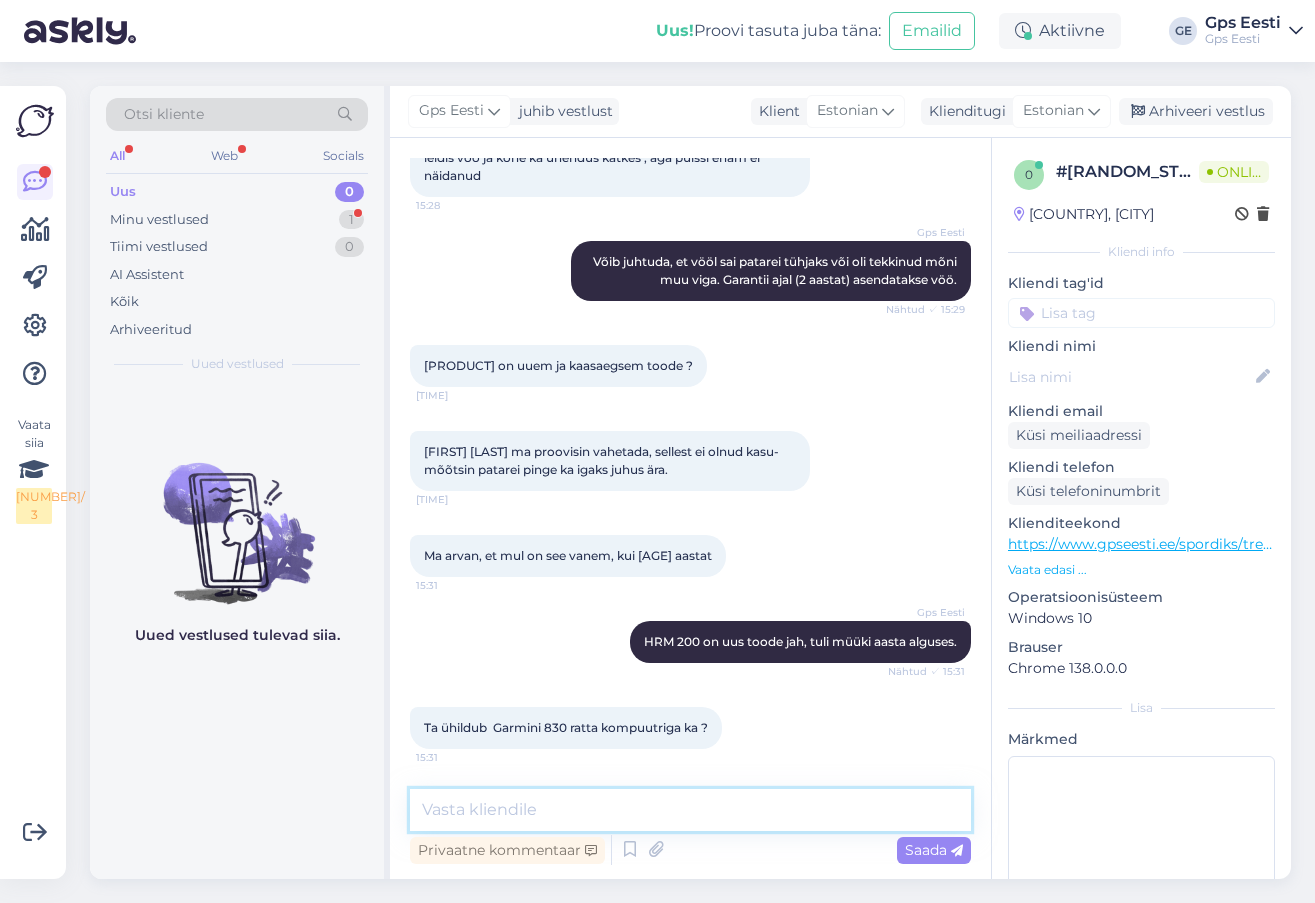 click at bounding box center [690, 810] 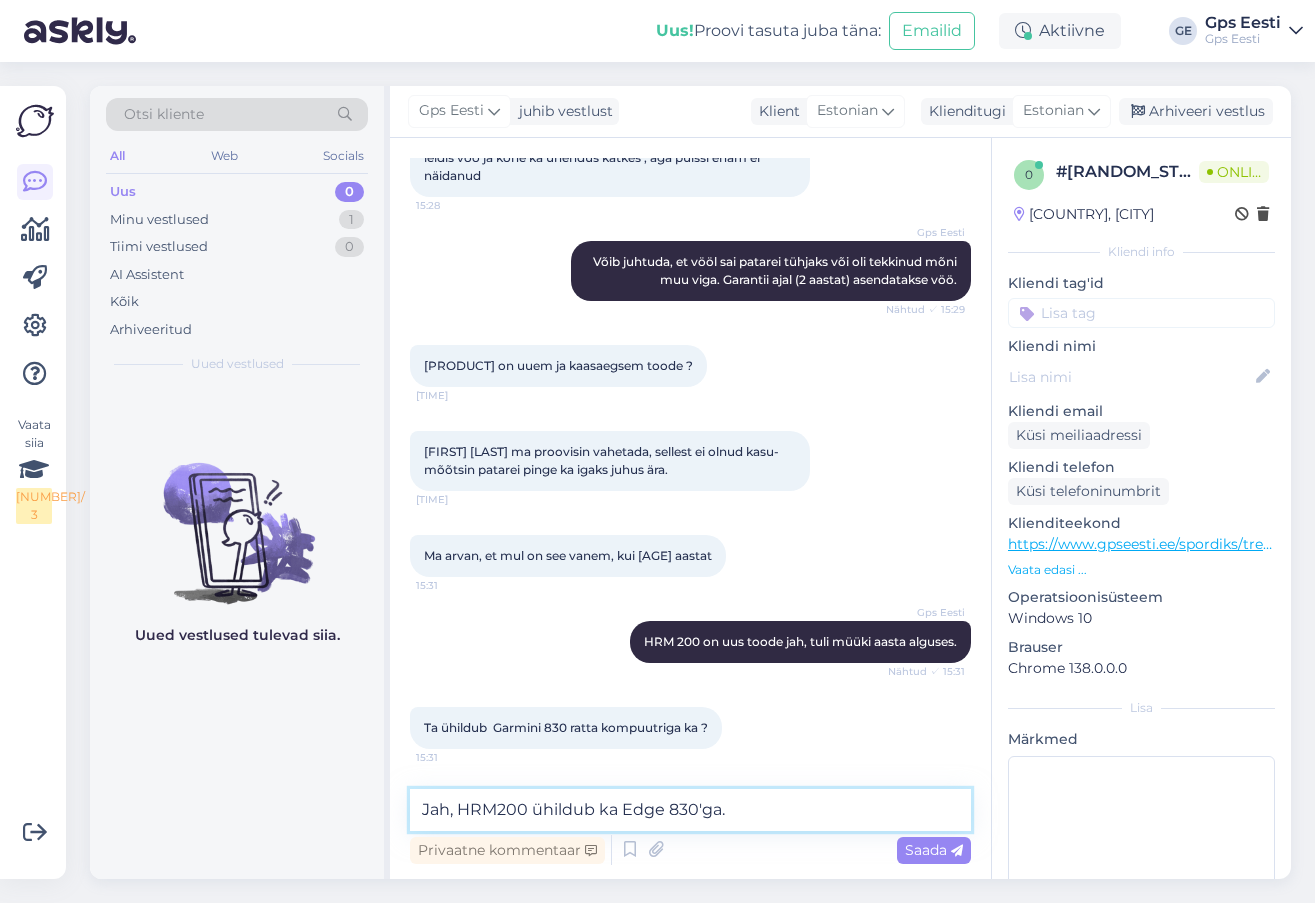 click on "Jah, HRM200 ühildub ka Edge 830'ga." at bounding box center [690, 810] 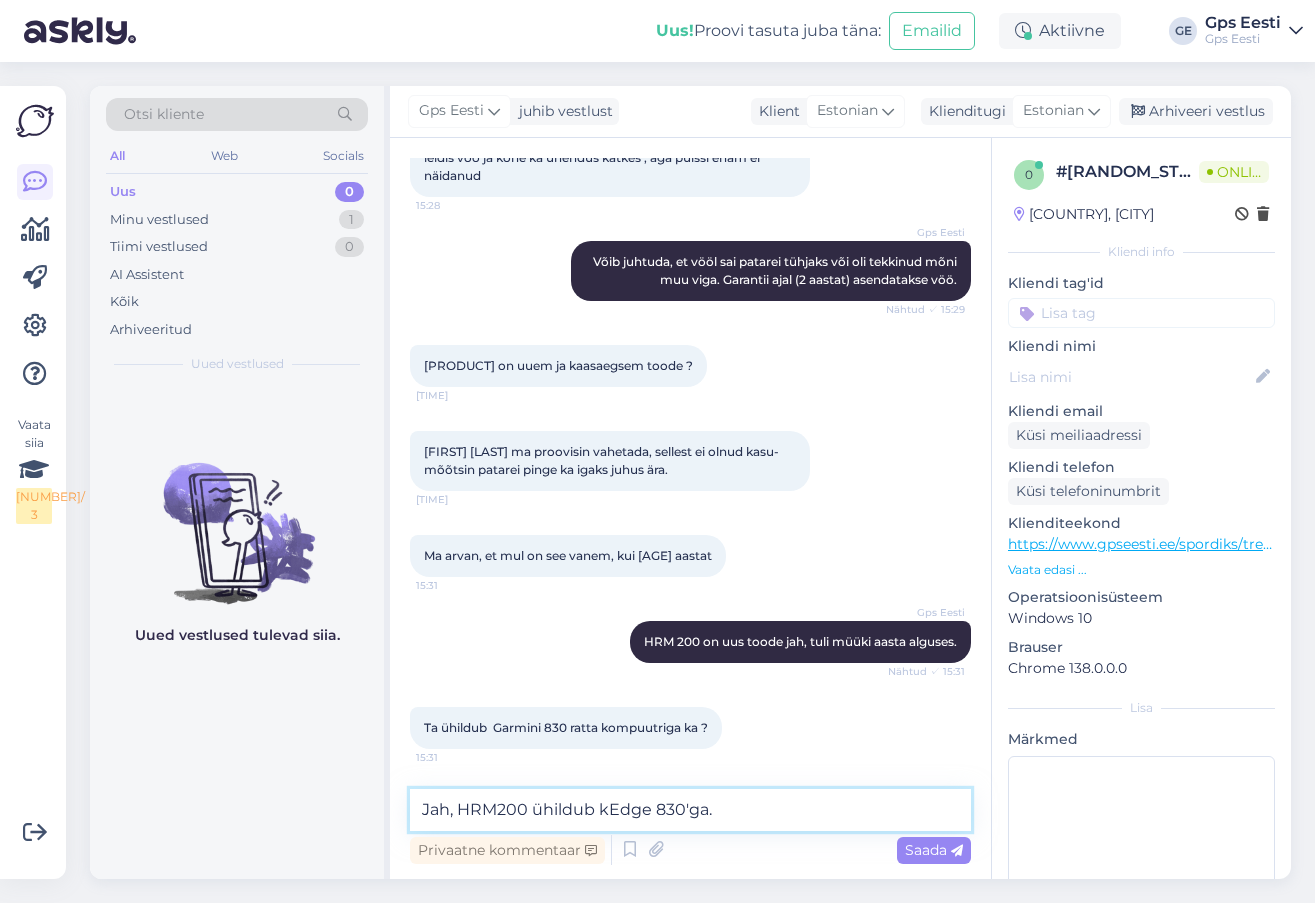 type on "Jah, HRM200 ühildub Edge 830'ga." 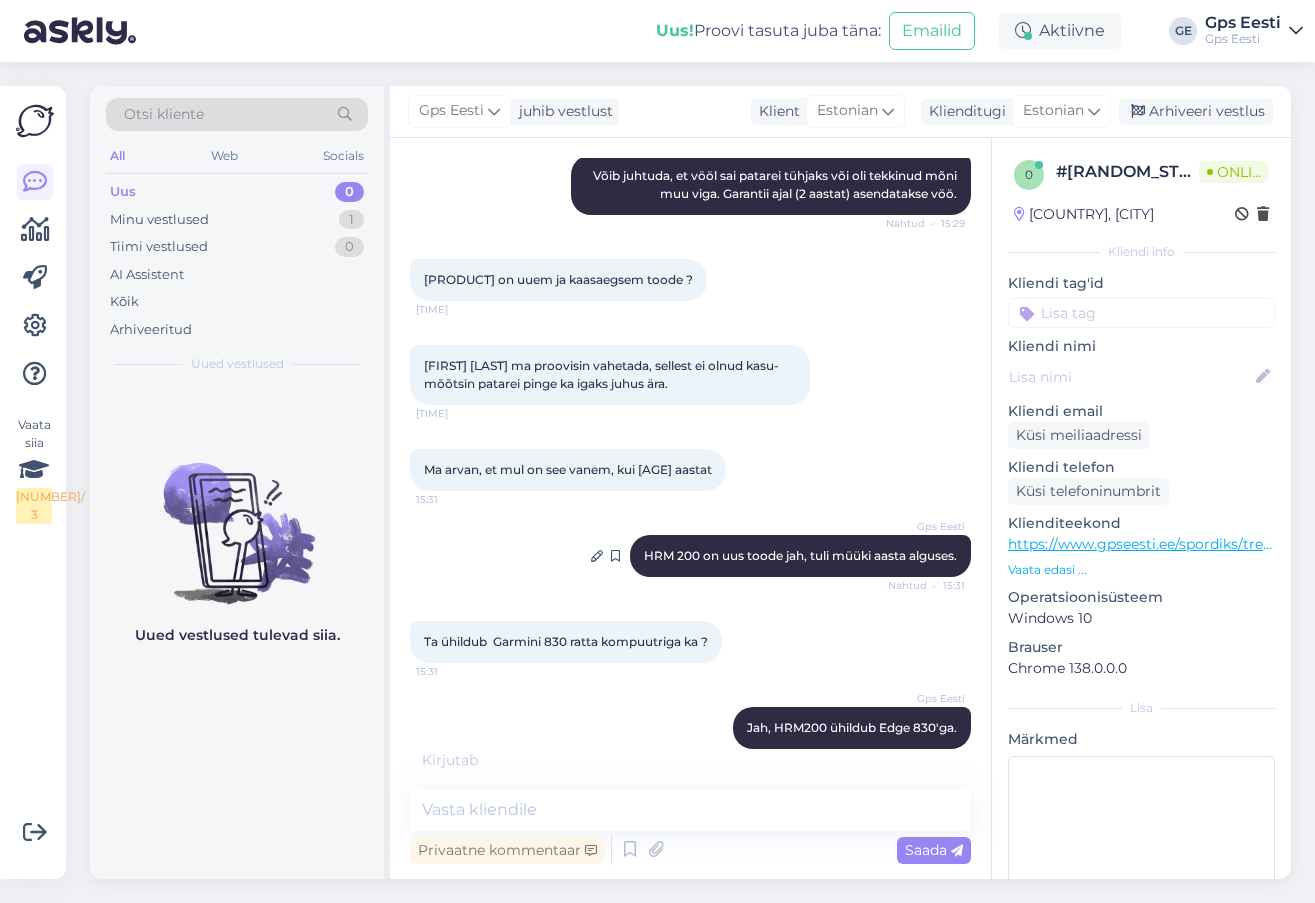 scroll, scrollTop: 790, scrollLeft: 0, axis: vertical 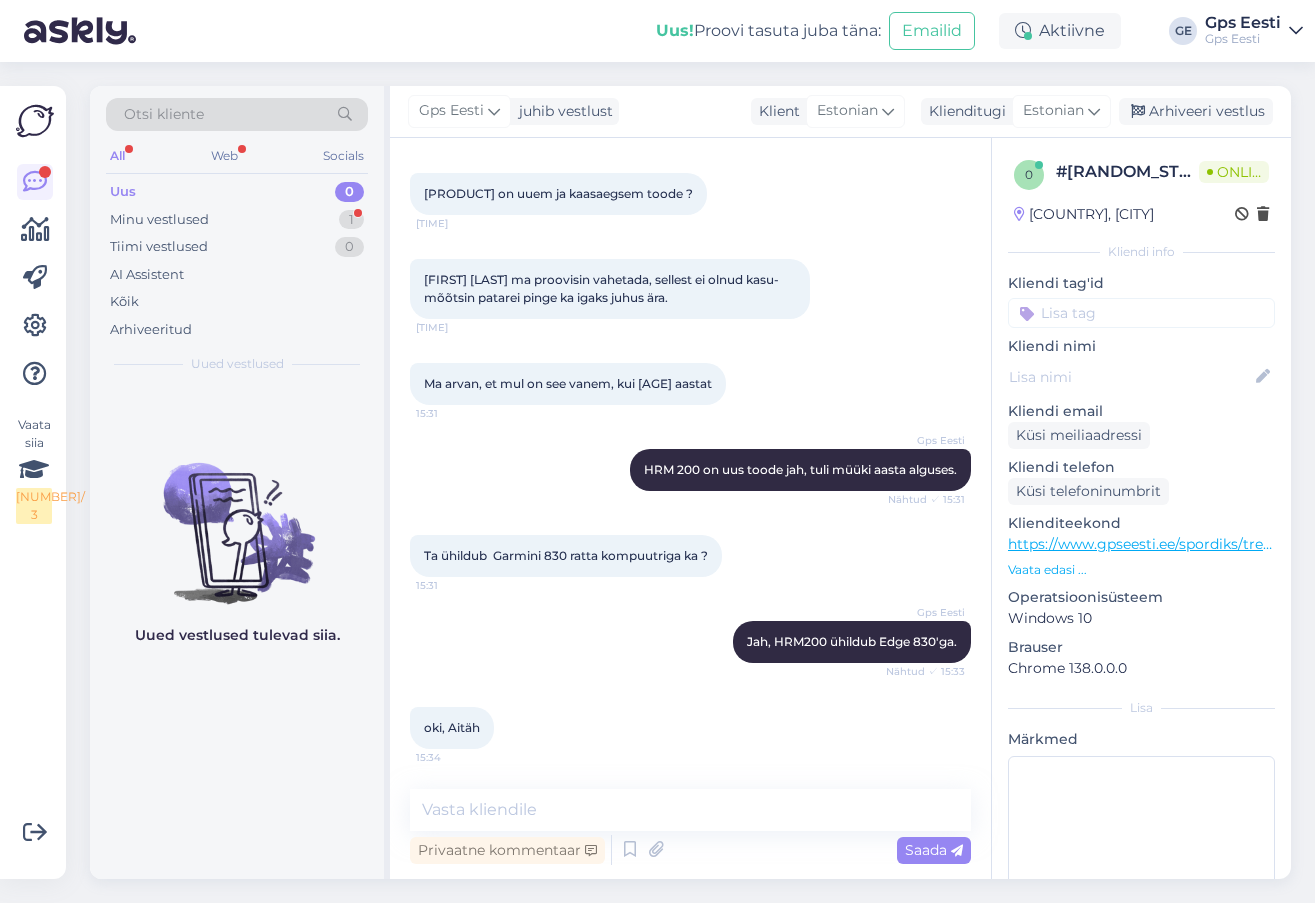 click on "Uued vestlused tulevad siia." at bounding box center [237, 632] 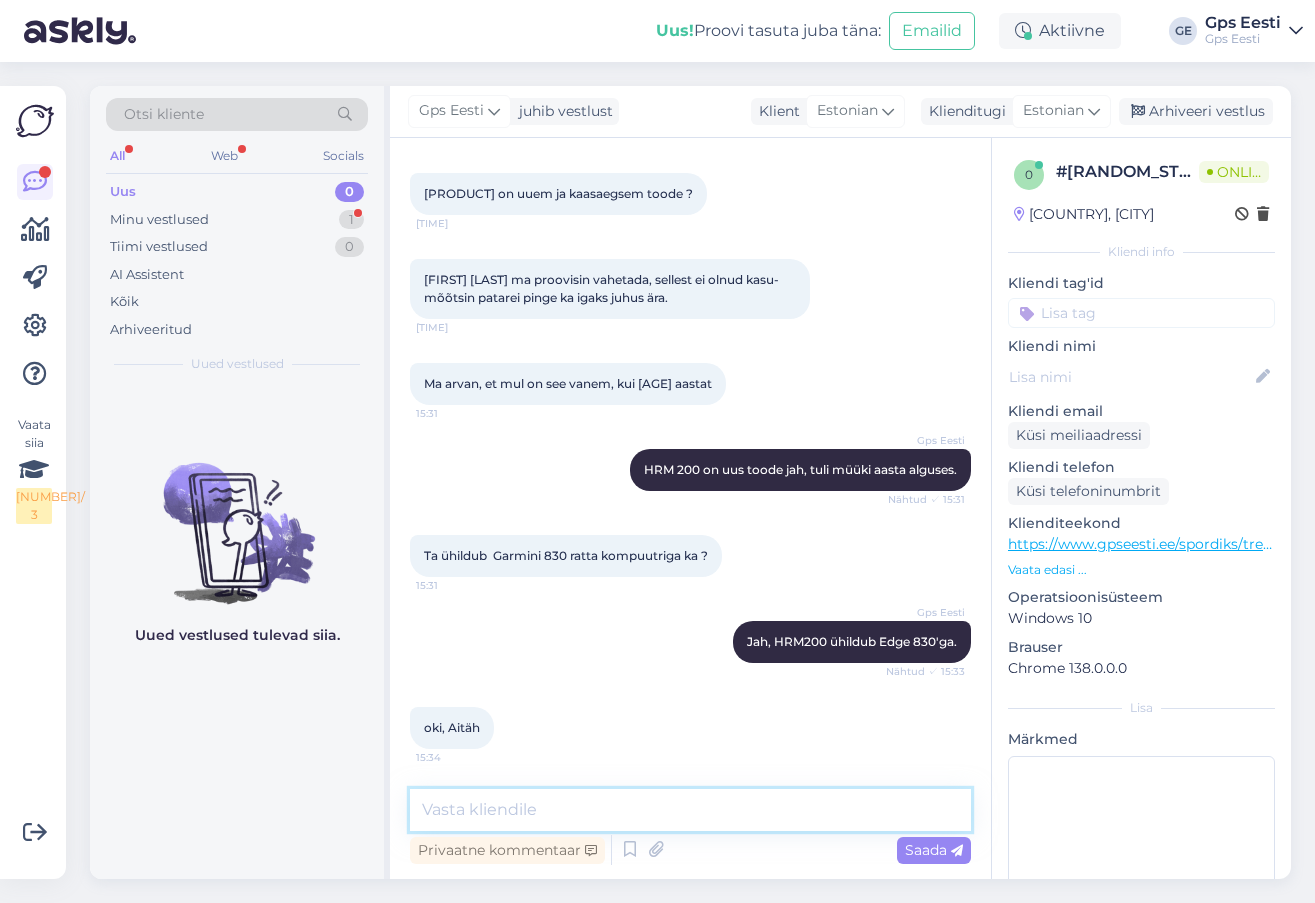 click at bounding box center (690, 810) 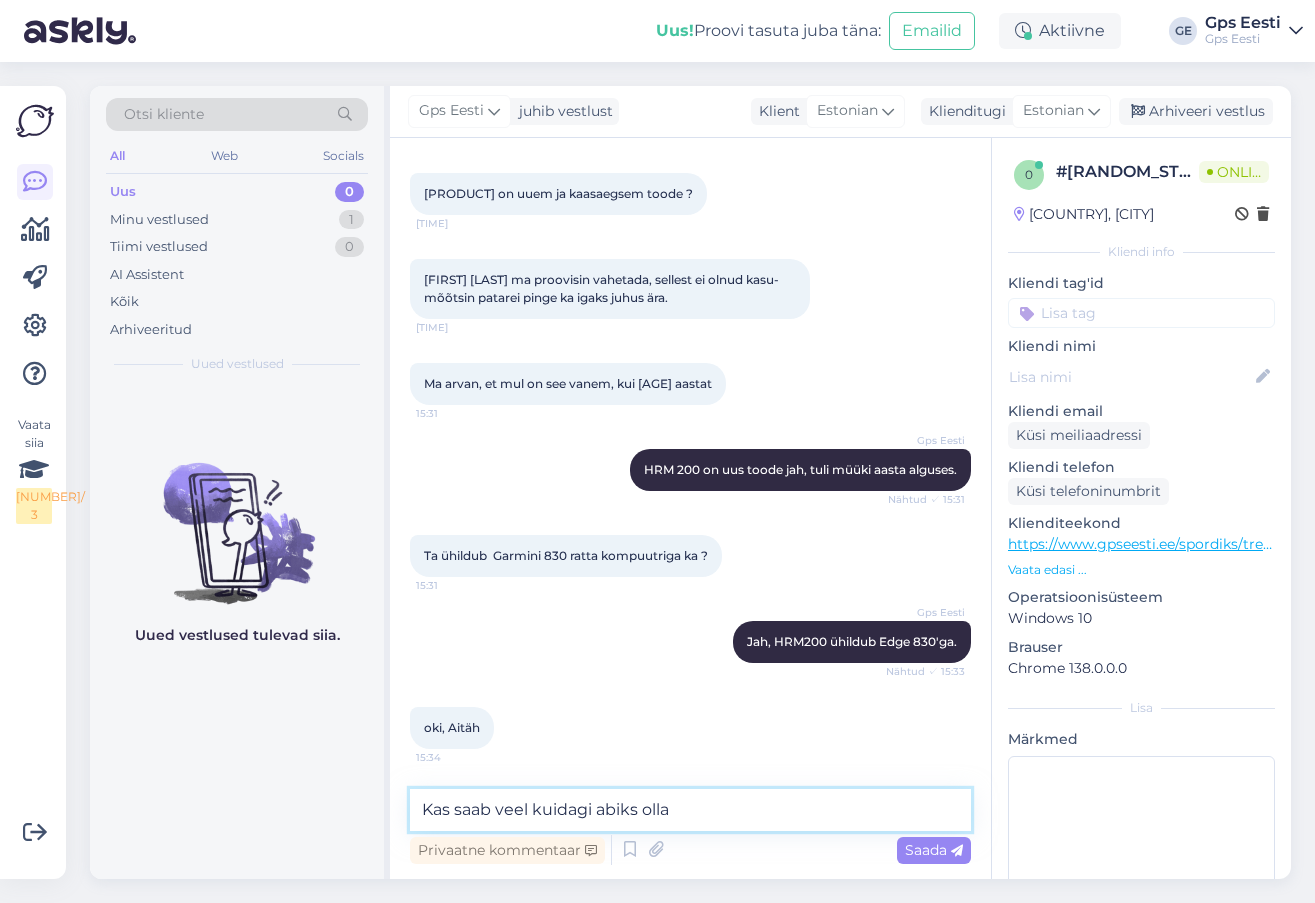 type on "Kas saab veel kuidagi abiks olla?" 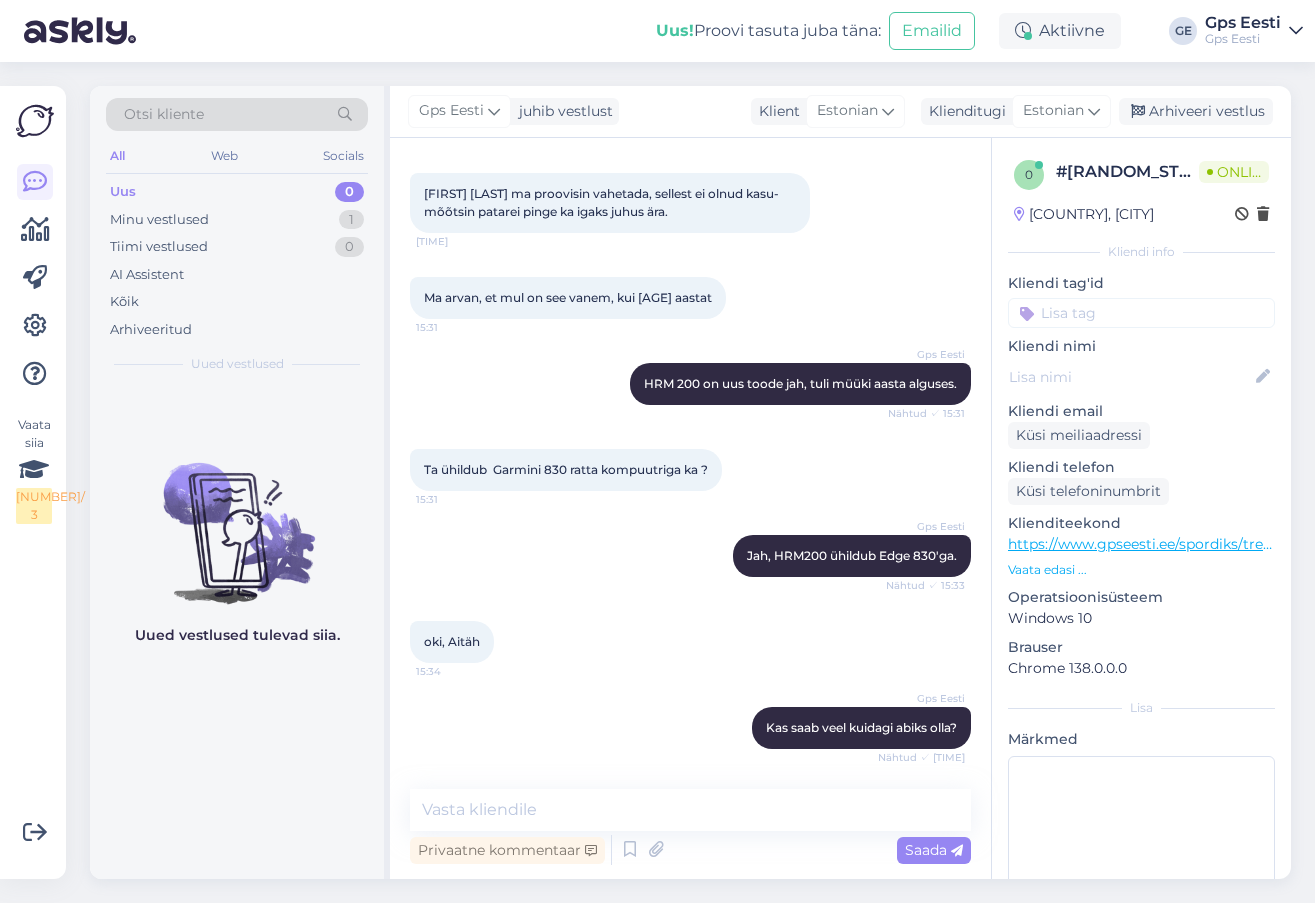 scroll, scrollTop: 1027, scrollLeft: 0, axis: vertical 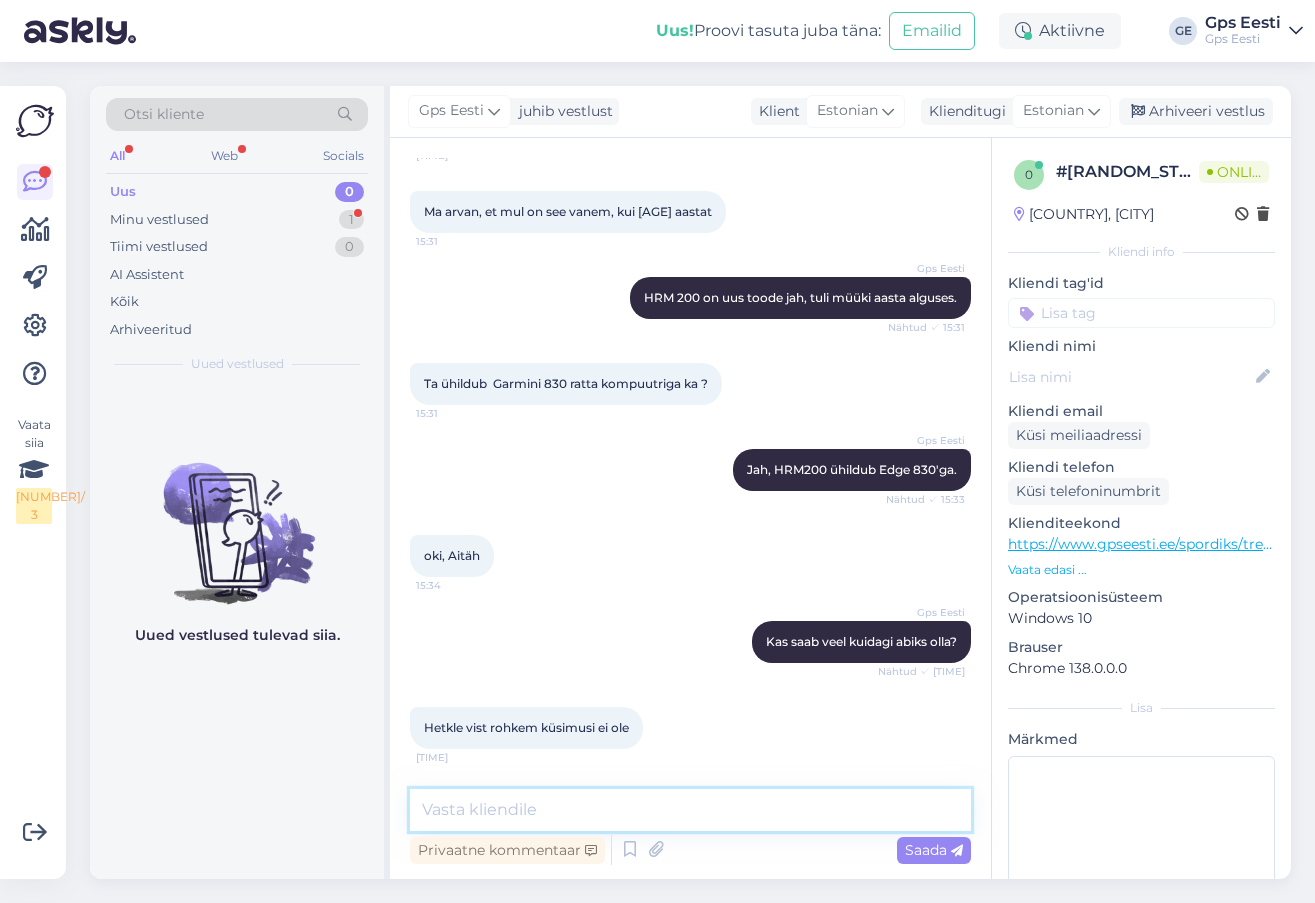 click at bounding box center (690, 810) 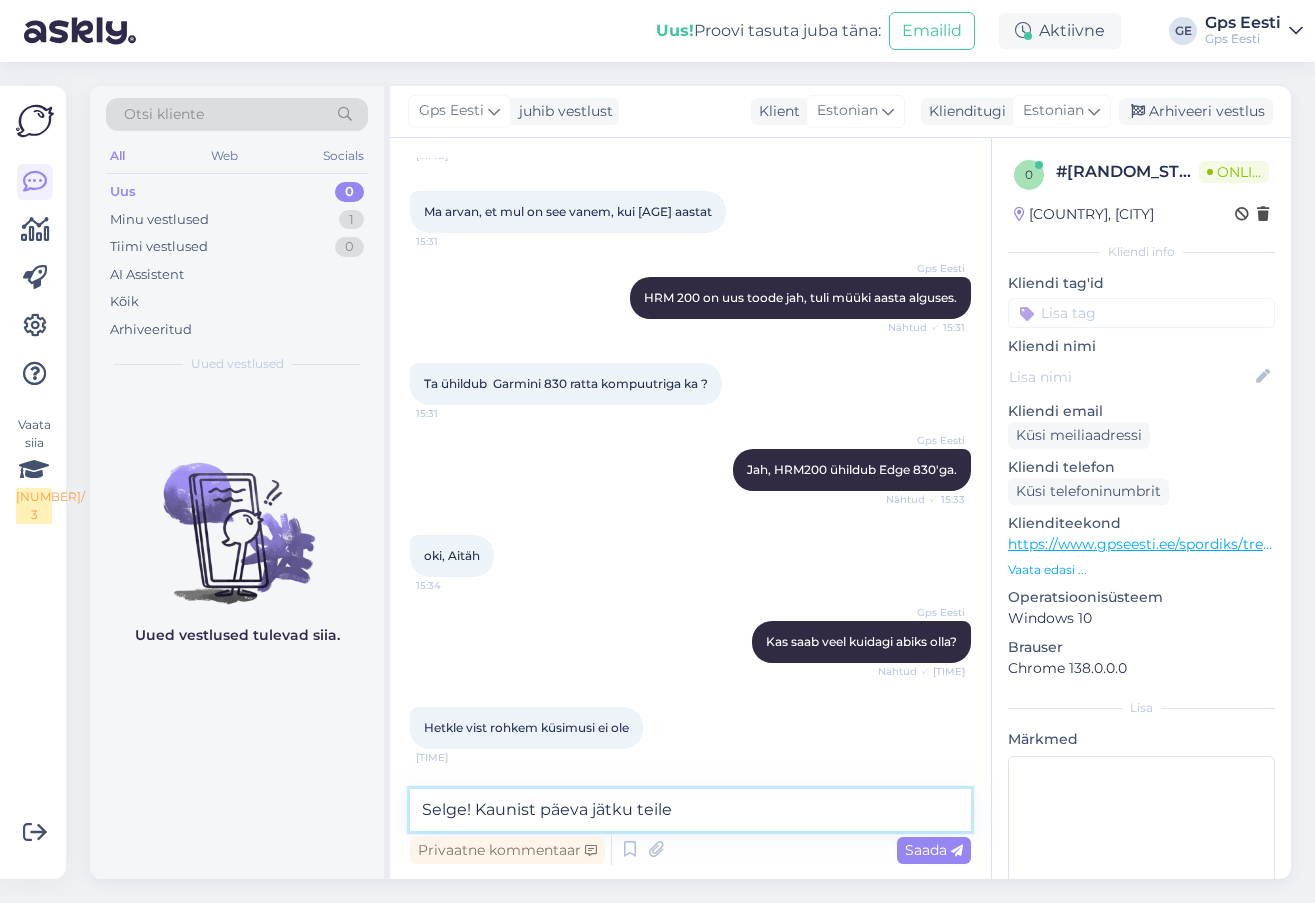 type on "Selge! Kaunist päeva jätku teile!" 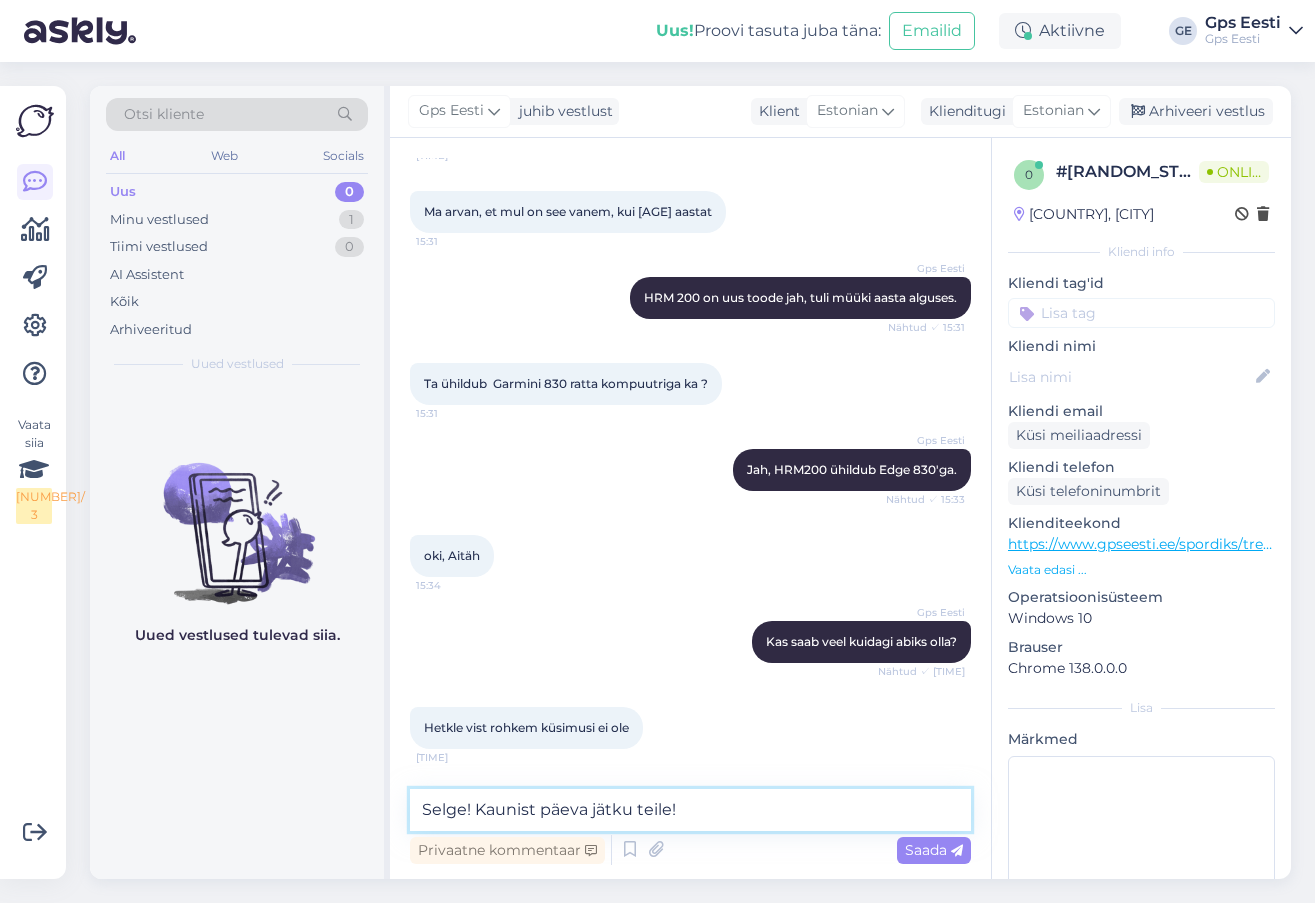 type 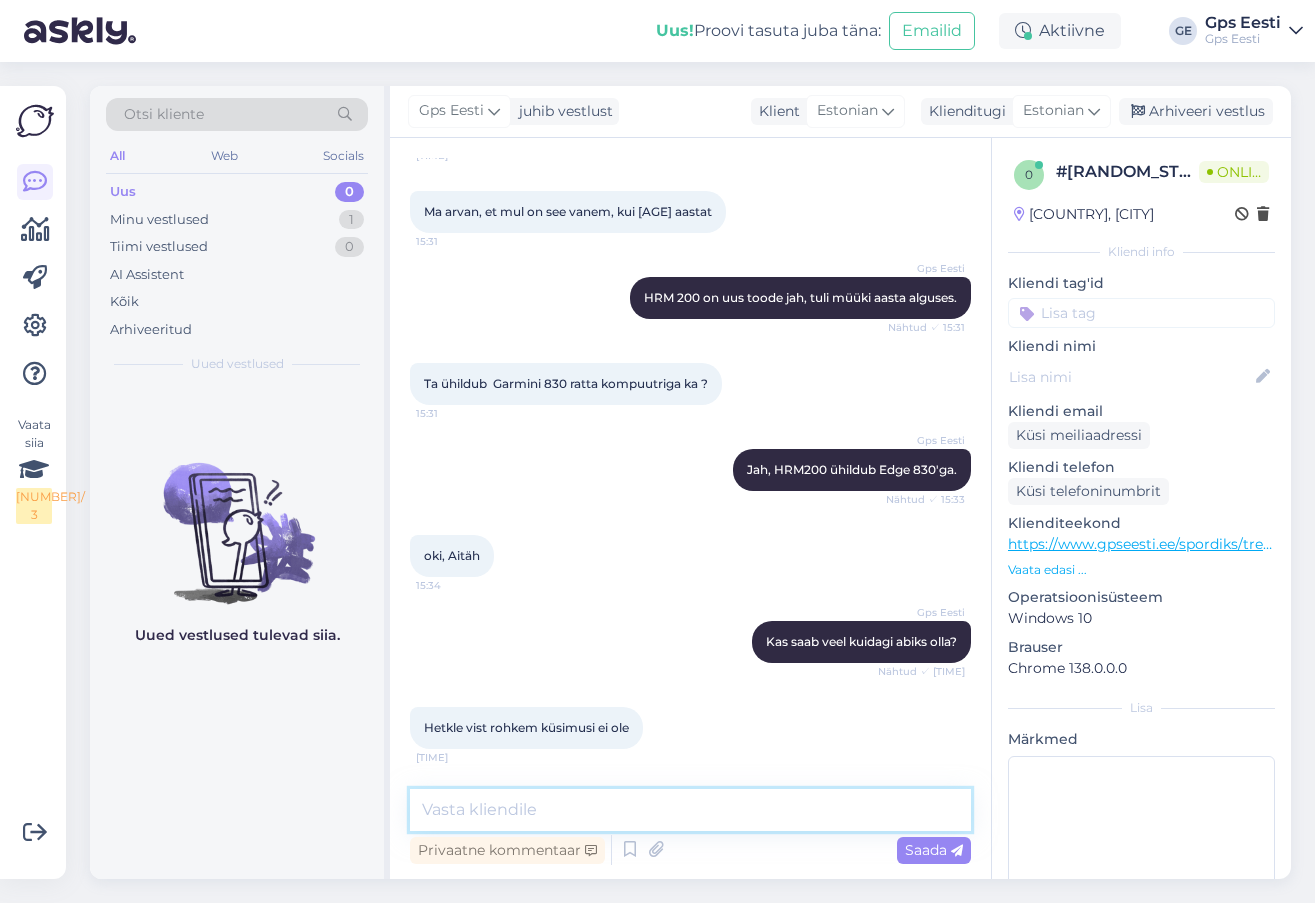 scroll, scrollTop: 1113, scrollLeft: 0, axis: vertical 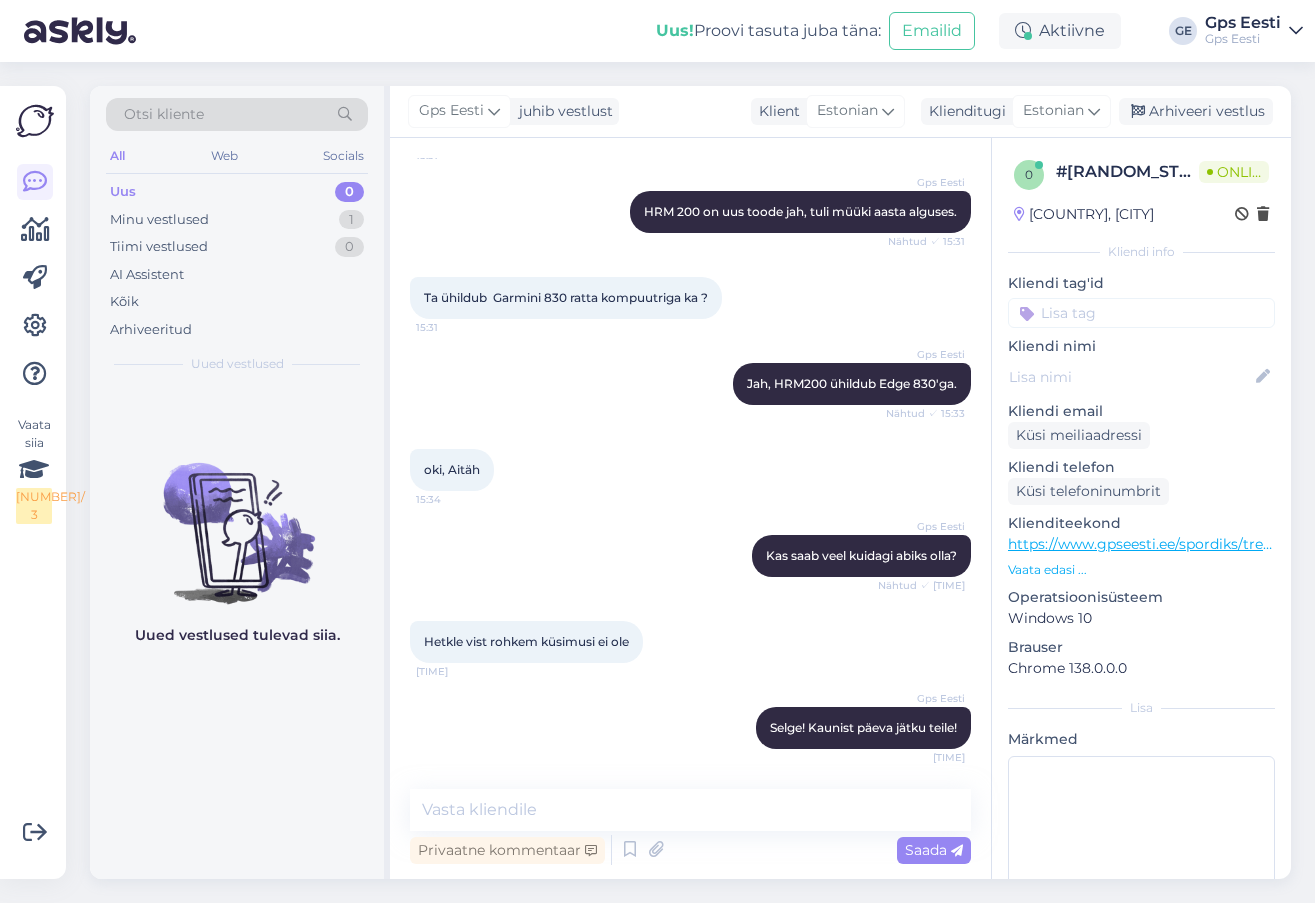 drag, startPoint x: 1226, startPoint y: 111, endPoint x: 908, endPoint y: 8, distance: 334.26486 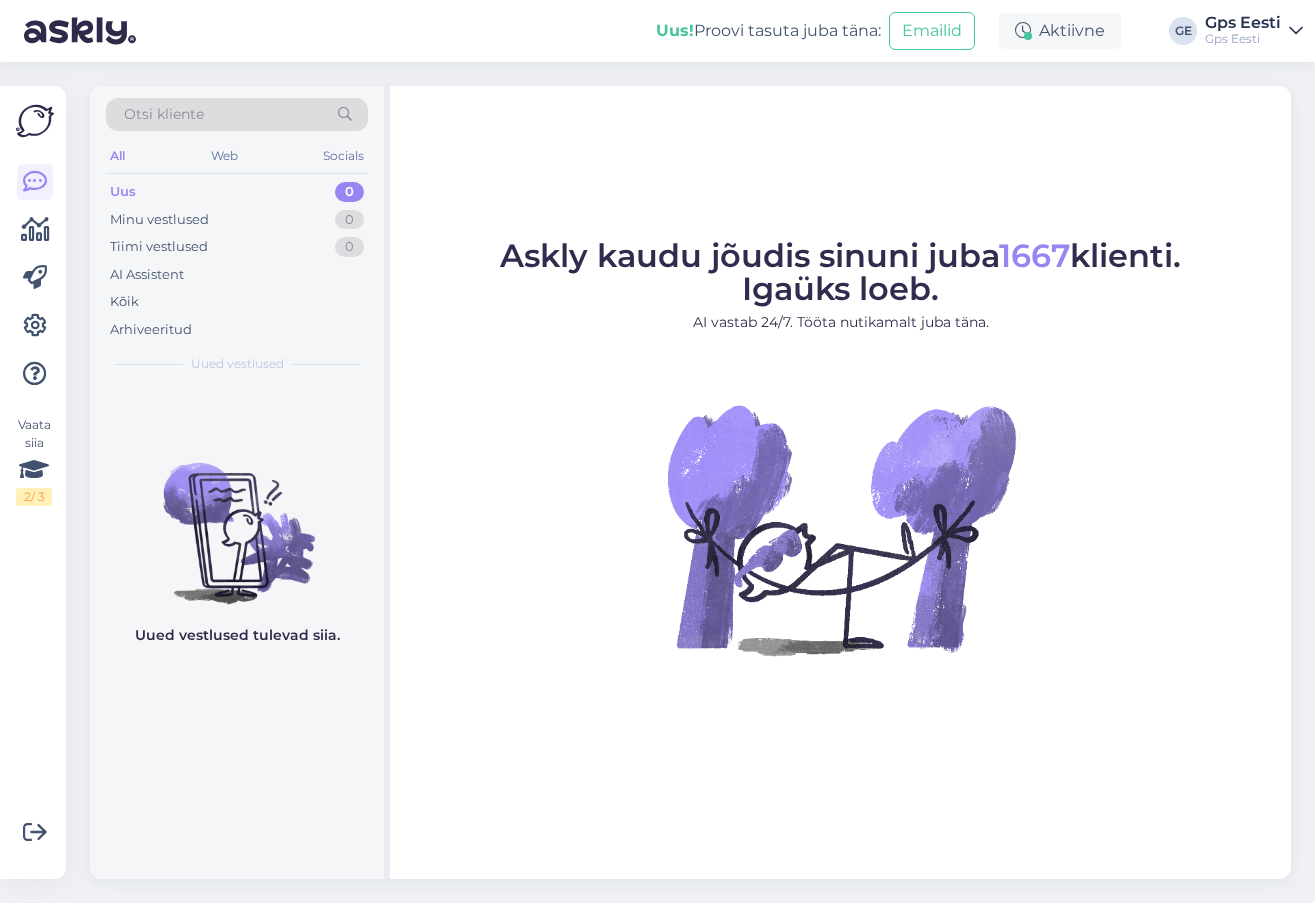 scroll, scrollTop: 0, scrollLeft: 0, axis: both 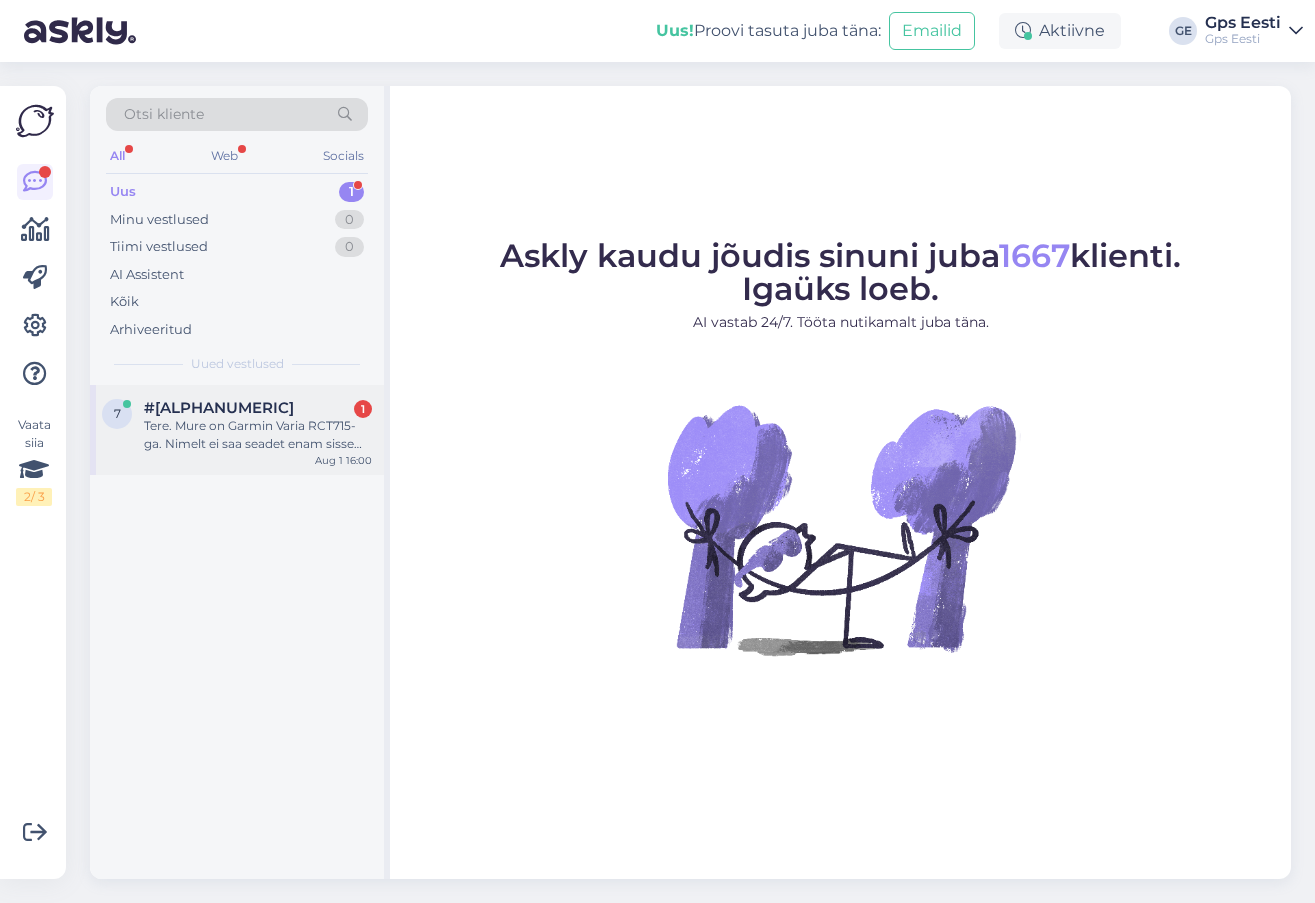 click on "Tere. Mure on Garmin Varia RCT715-ga. Nimelt ei saa seadet enam sisse lülitada. Panin seadme laadima, plinkis ilusasti rohelist tuld nagu alati. Küll aga kui hakkasin seadet laadimast võtma, põles sellel konstantselt punane tuluke, mis enne vilkus. Peale seda seade enam sisse ei lülitu. Proovisin teha ka resetti, aga see ei toiminud. Milles võib olla viga?" at bounding box center (258, 435) 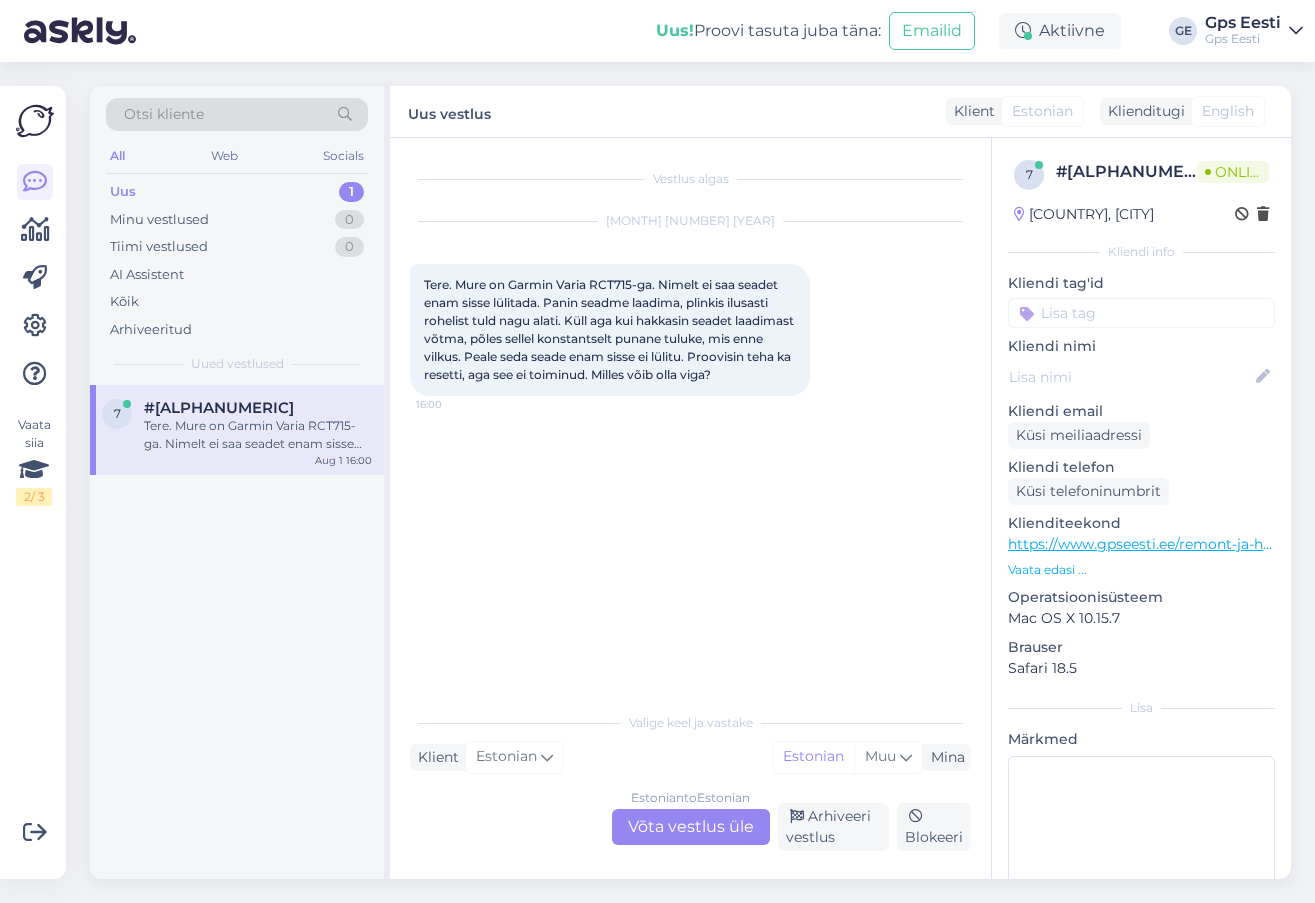 click on "Estonian  to  Estonian Võta vestlus üle" at bounding box center (691, 827) 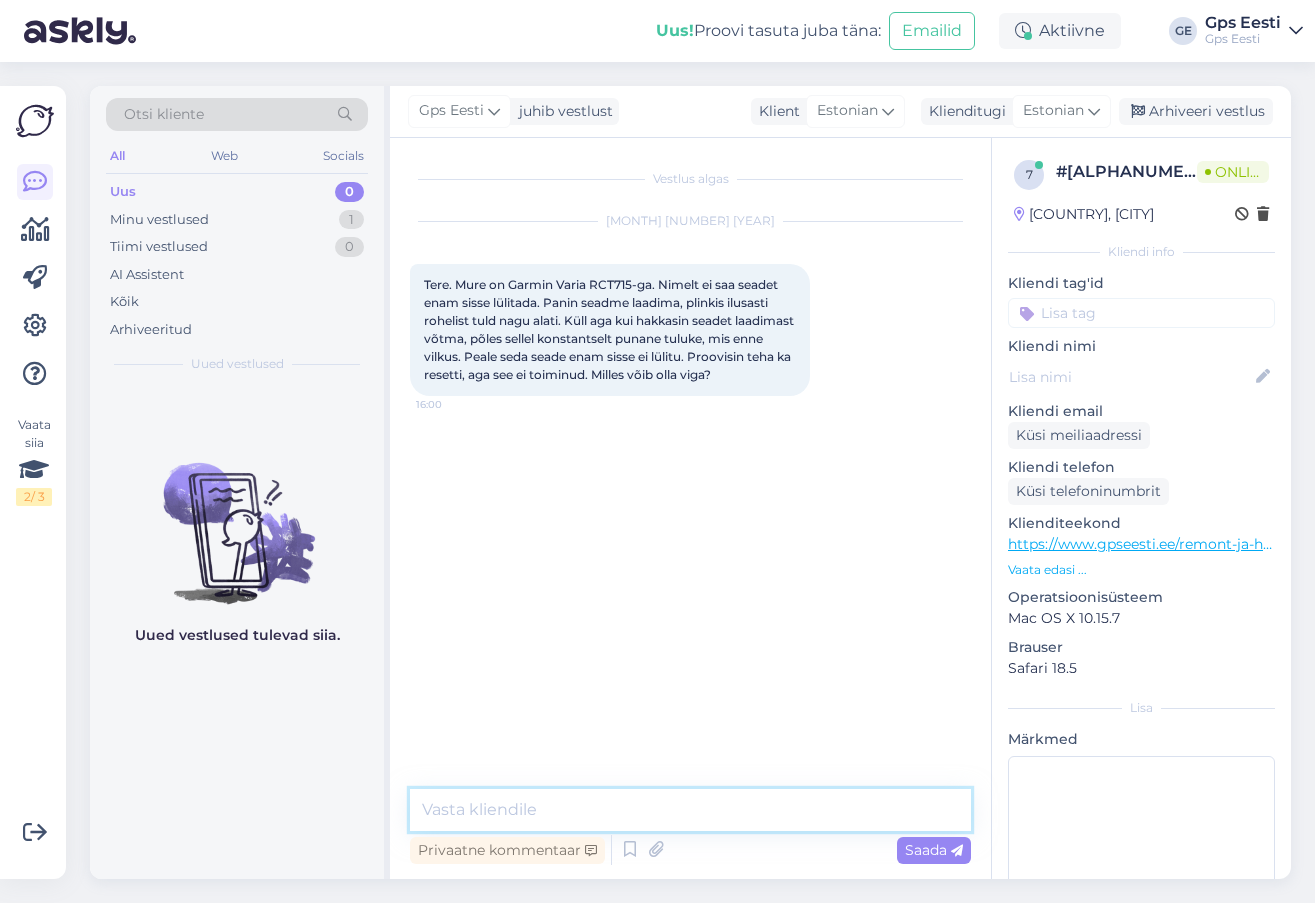 click at bounding box center [690, 810] 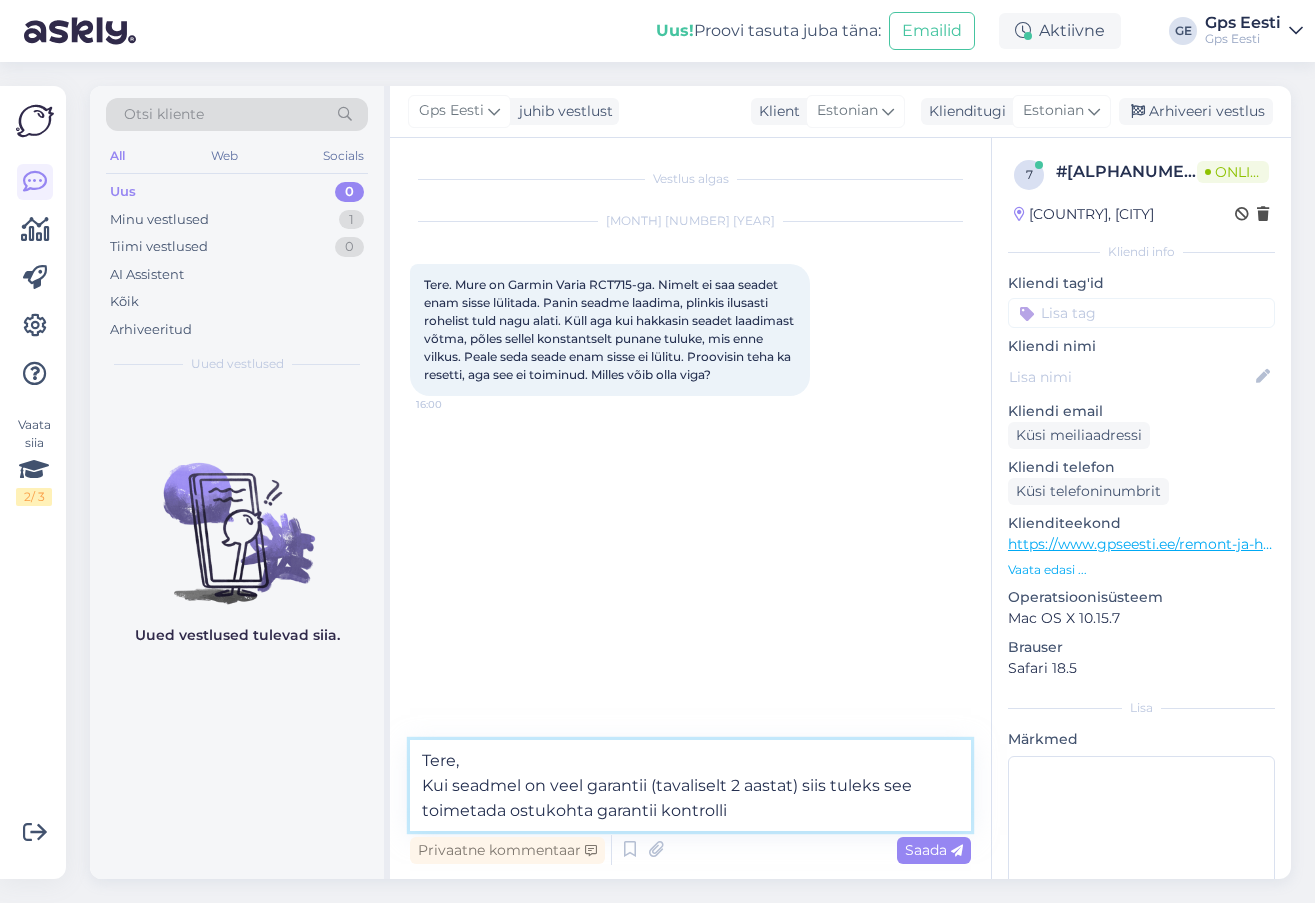 type on "Tere,
Kui seadmel on veel garantii (tavaliselt 2 aastat) siis tuleks see toimetada ostukohta garantii kontrolli." 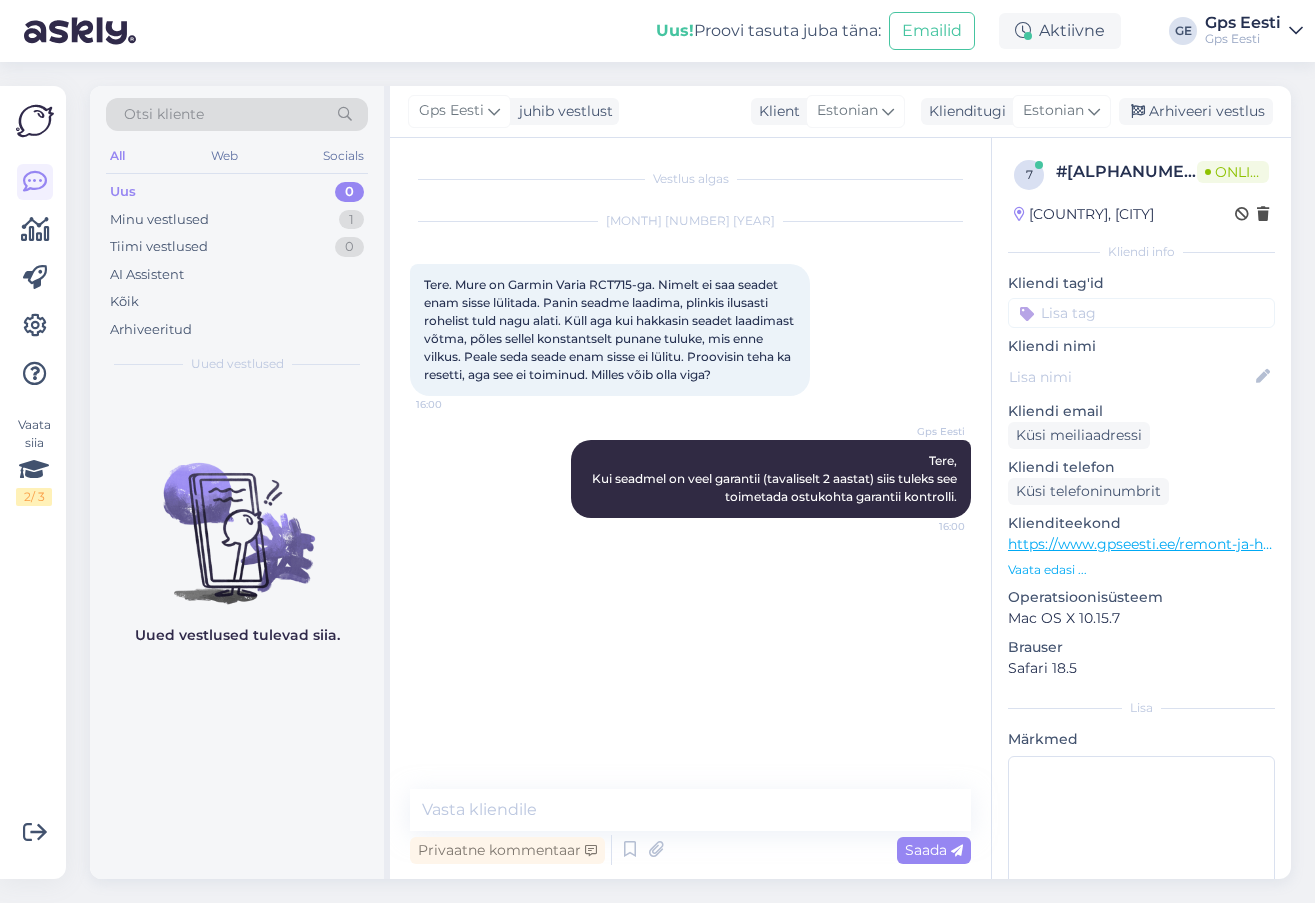 click on "Tere. Mure on Garmin Varia RCT715-ga. Nimelt ei saa seadet enam sisse lülitada. Panin seadme laadima, plinkis ilusasti rohelist tuld nagu alati. Küll aga kui hakkasin seadet laadimast võtma, põles sellel konstantselt punane tuluke, mis enne vilkus. Peale seda seade enam sisse ei lülitu. Proovisin teha ka resetti, aga see ei toiminud. Milles võib olla viga? 16:00" at bounding box center (610, 330) 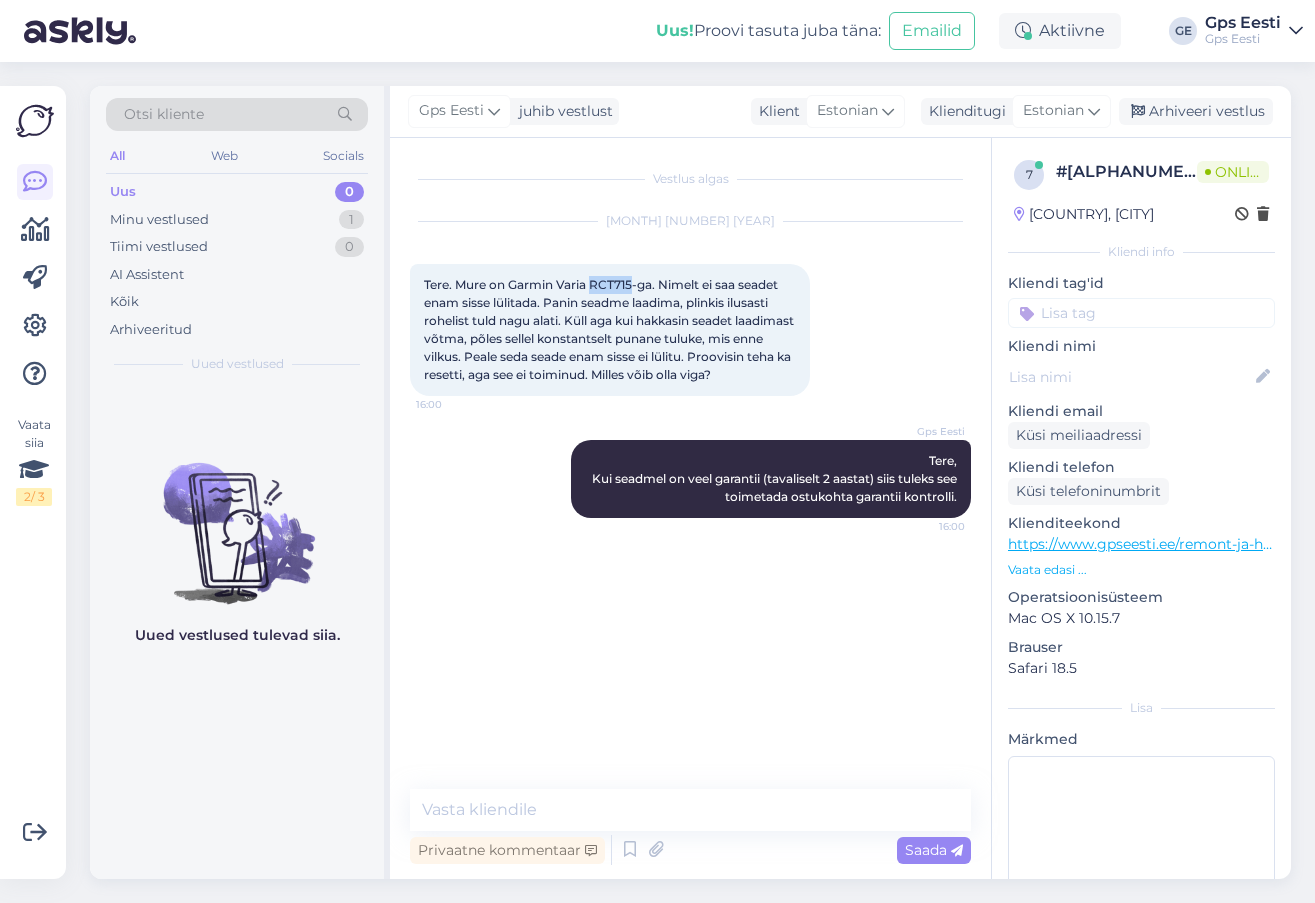 click on "Tere. Mure on Garmin Varia RCT715-ga. Nimelt ei saa seadet enam sisse lülitada. Panin seadme laadima, plinkis ilusasti rohelist tuld nagu alati. Küll aga kui hakkasin seadet laadimast võtma, põles sellel konstantselt punane tuluke, mis enne vilkus. Peale seda seade enam sisse ei lülitu. Proovisin teha ka resetti, aga see ei toiminud. Milles võib olla viga? 16:00" at bounding box center [610, 330] 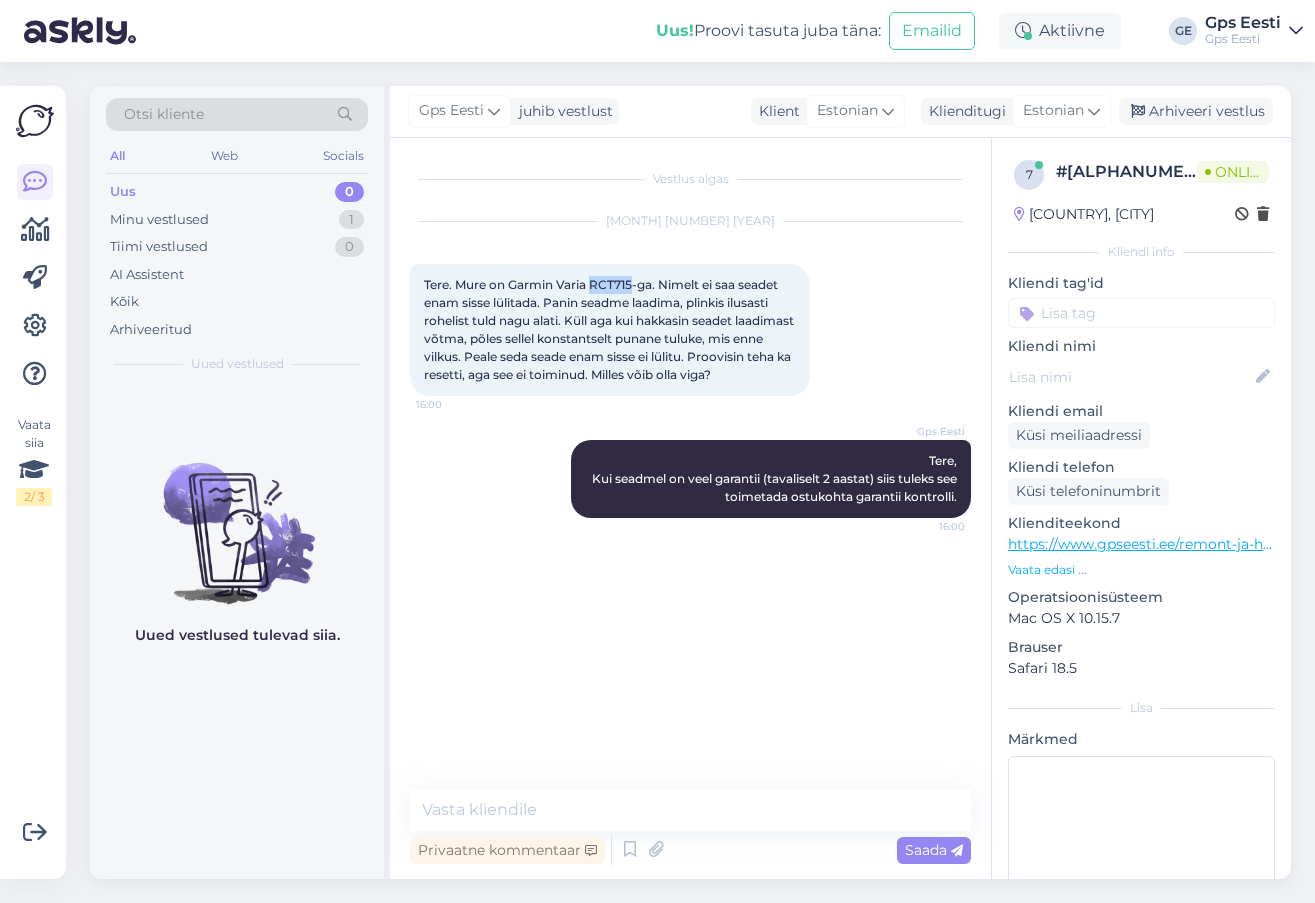 copy on "RCT715" 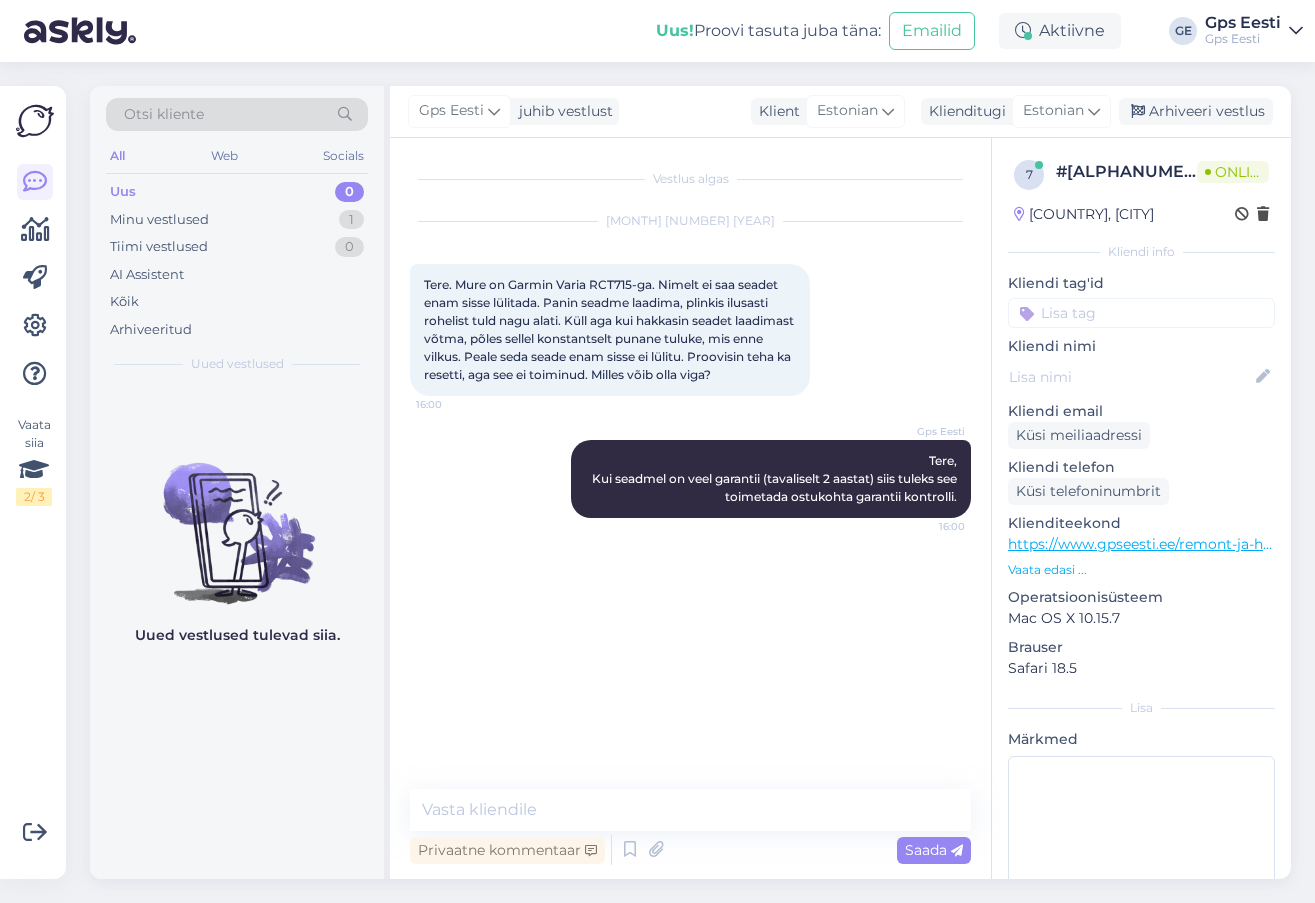 click on "Tere. Mure on Garmin Varia RCT715-ga. Nimelt ei saa seadet enam sisse lülitada. Panin seadme laadima, plinkis ilusasti rohelist tuld nagu alati. Küll aga kui hakkasin seadet laadimast võtma, põles sellel konstantselt punane tuluke, mis enne vilkus. Peale seda seade enam sisse ei lülitu. Proovisin teha ka resetti, aga see ei toiminud. Milles võib olla viga?" at bounding box center (610, 329) 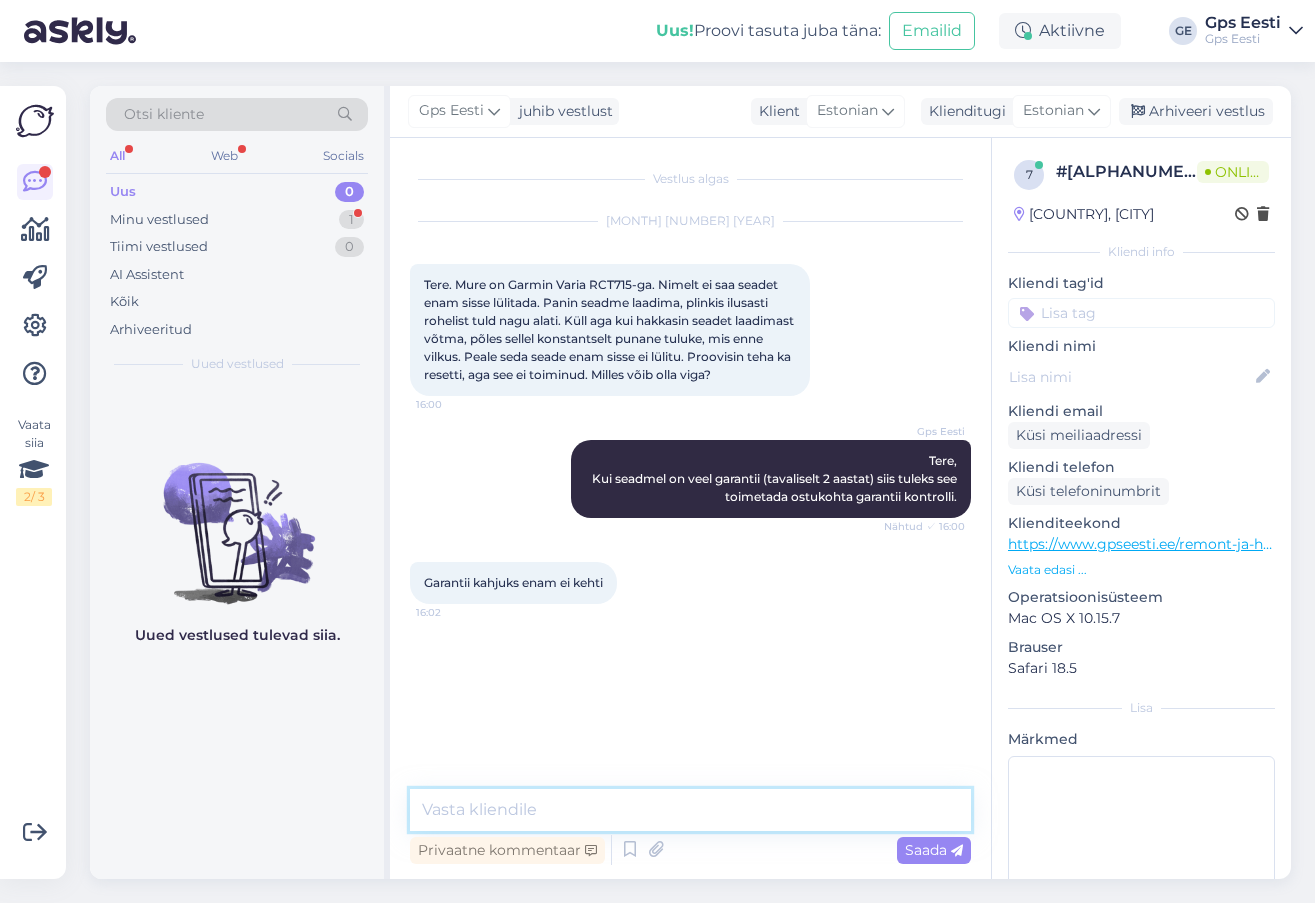 click at bounding box center [690, 810] 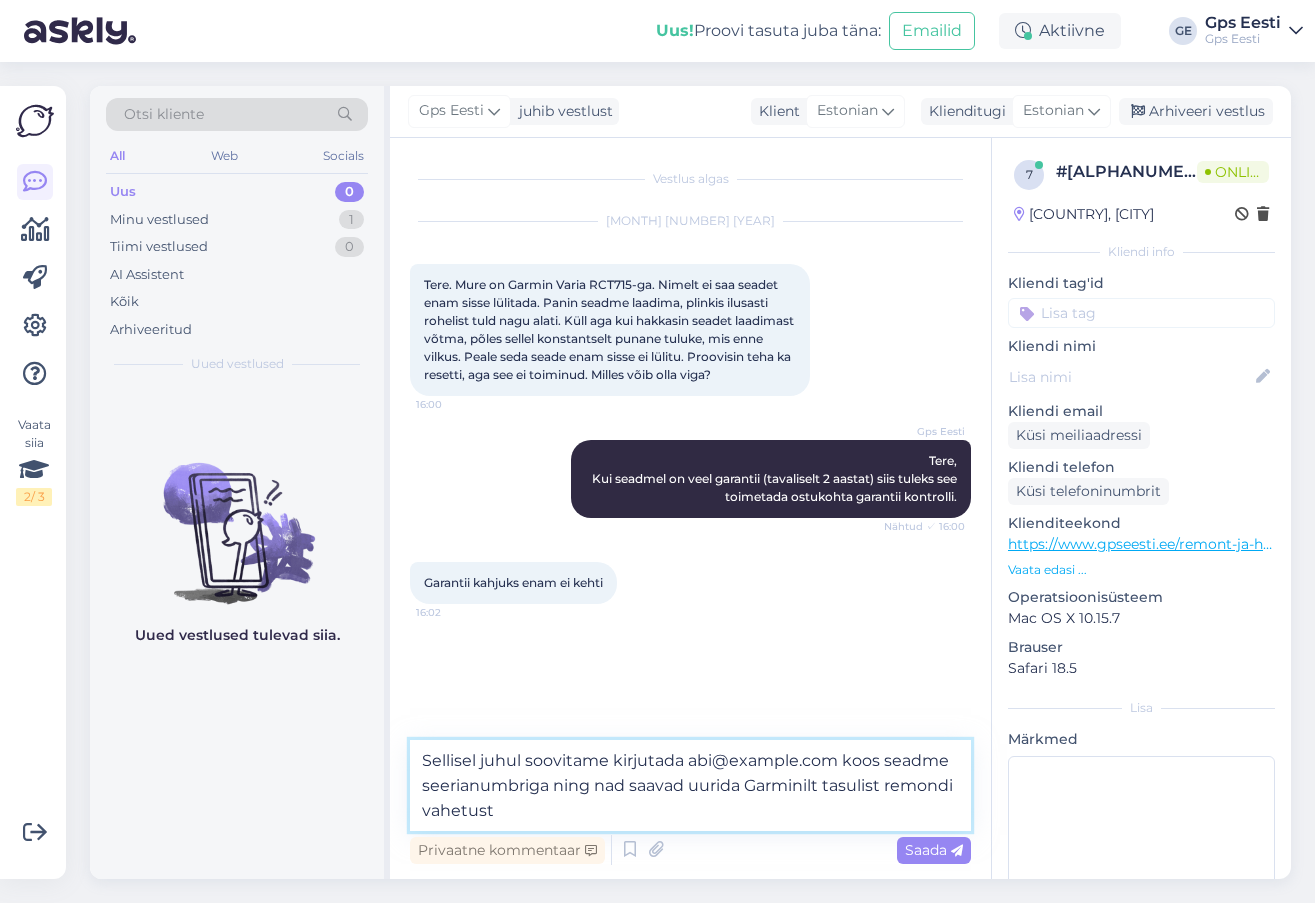 type on "Sellisel juhul soovitame kirjutada abi@gpseesti.ee koos seadme seerianumbriga ning nad saavad uurida Garminilt tasulist remondi vahetust." 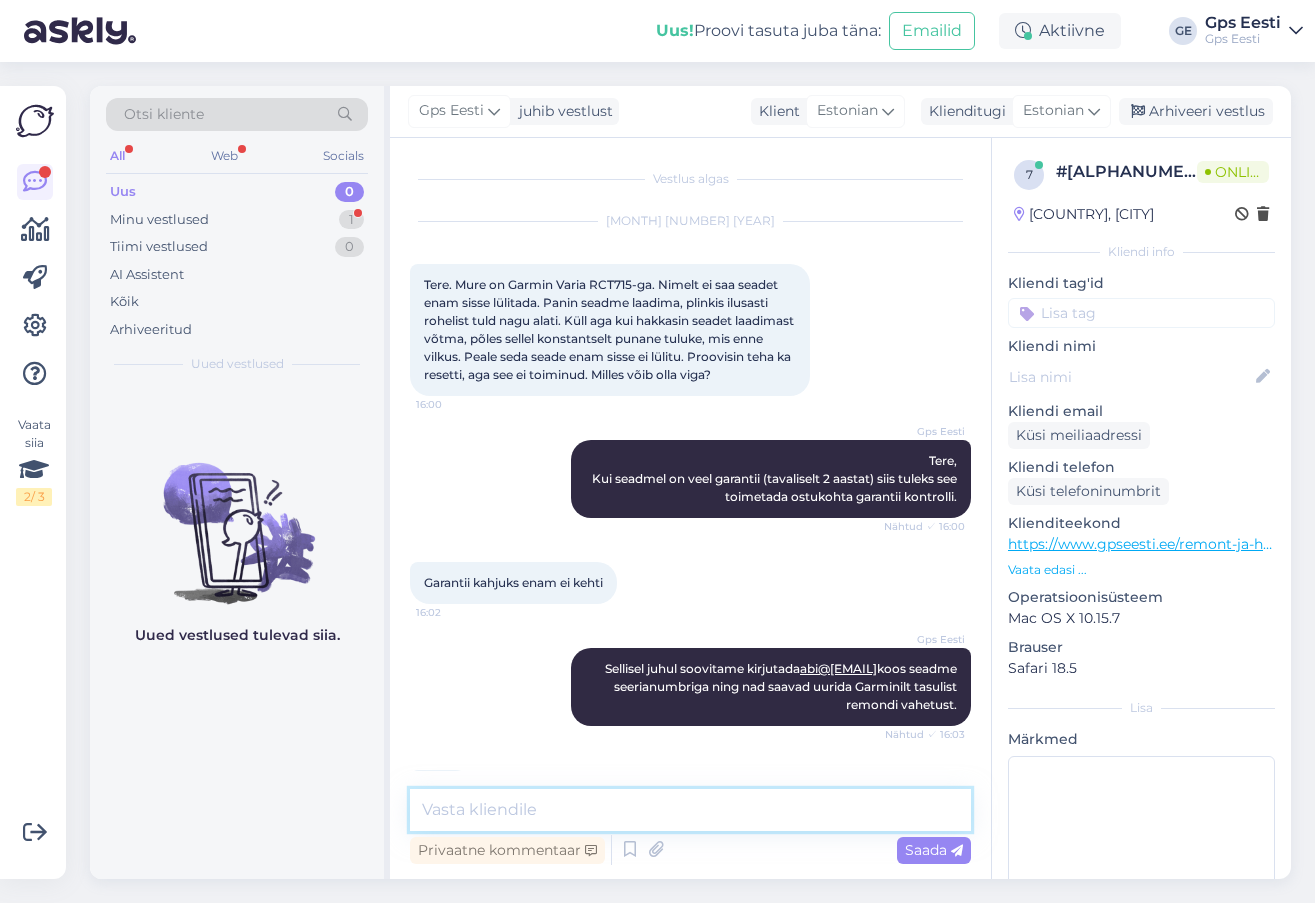 scroll, scrollTop: 81, scrollLeft: 0, axis: vertical 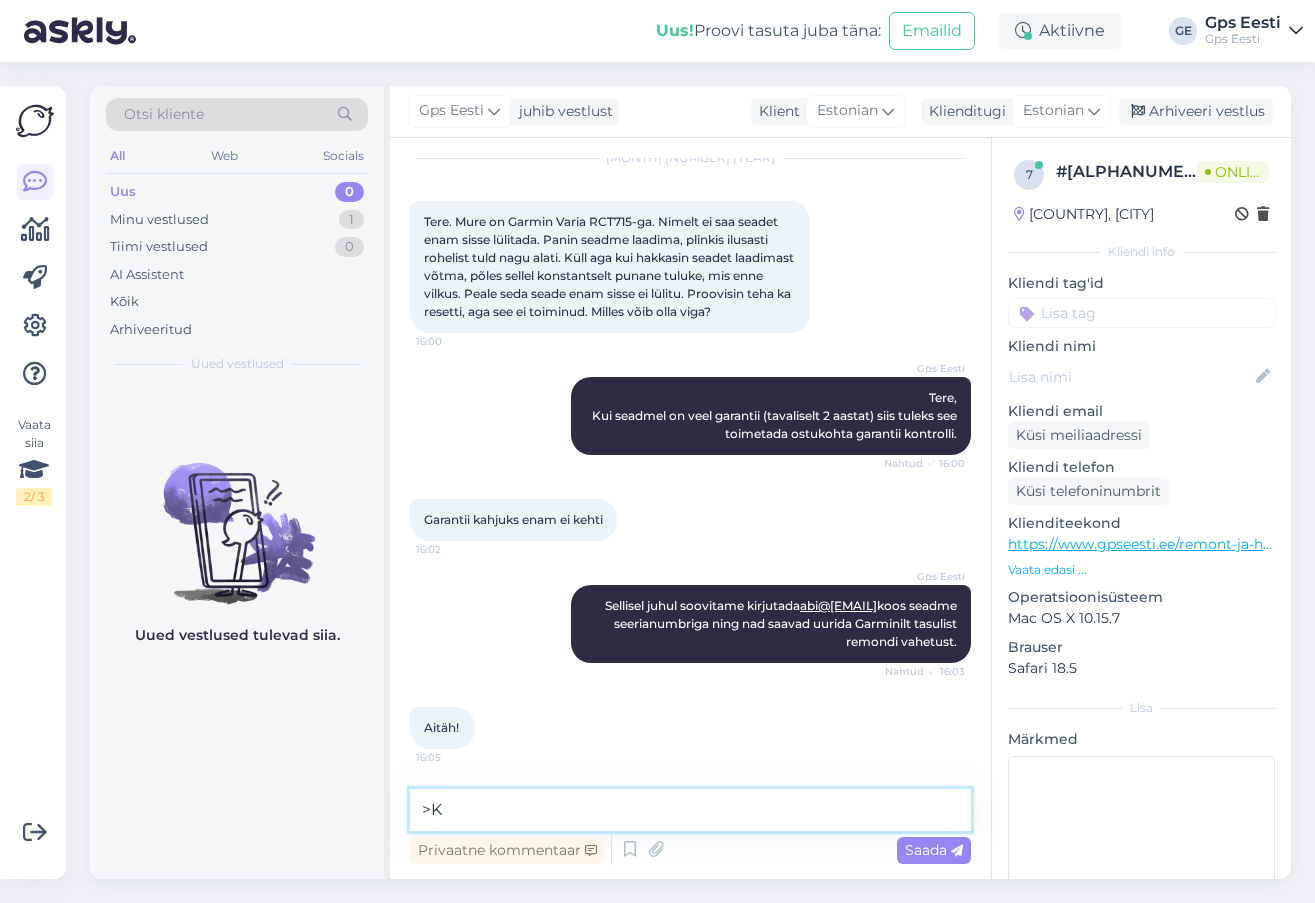 type on ">" 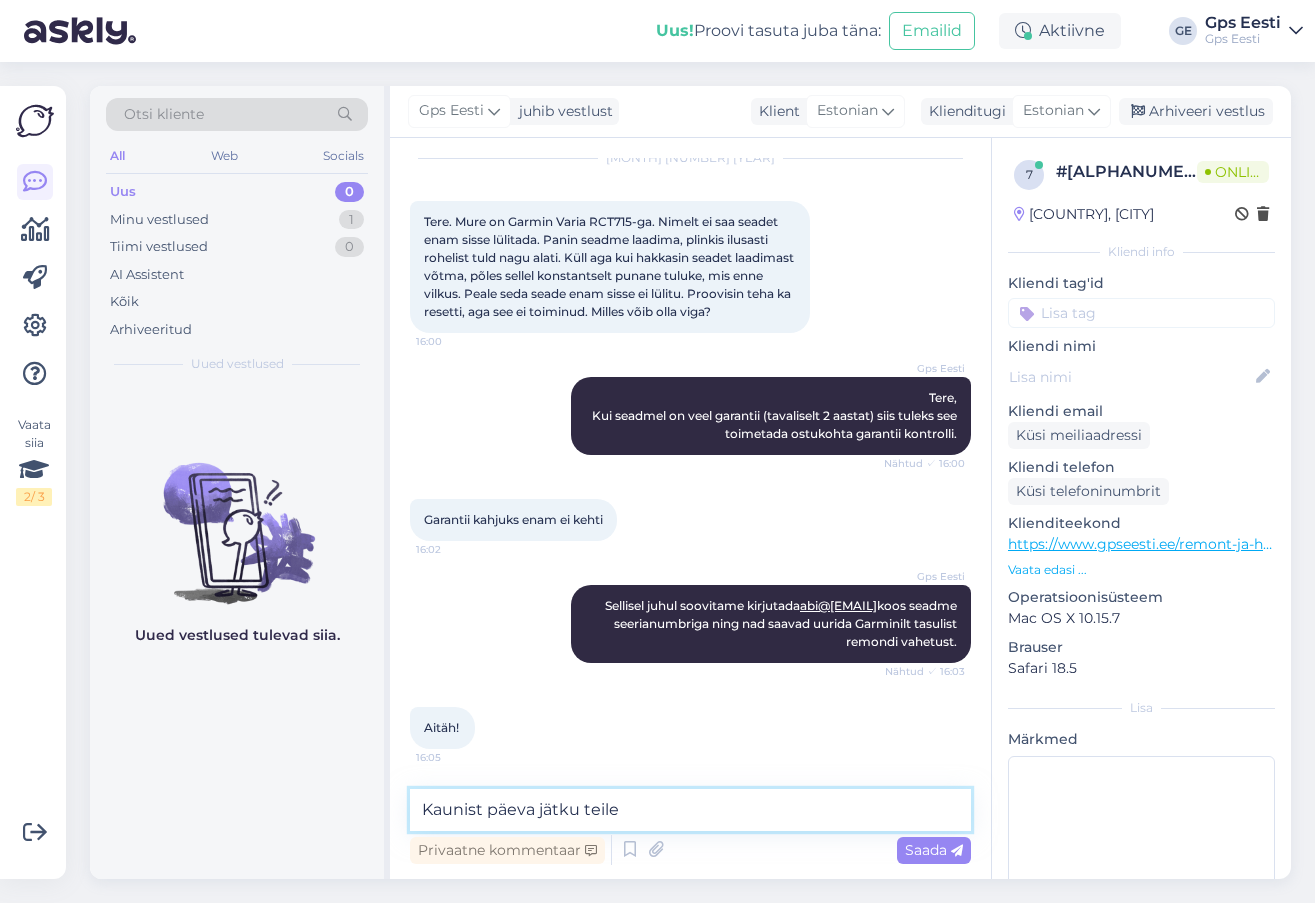 type on "Kaunist päeva jätku teile!" 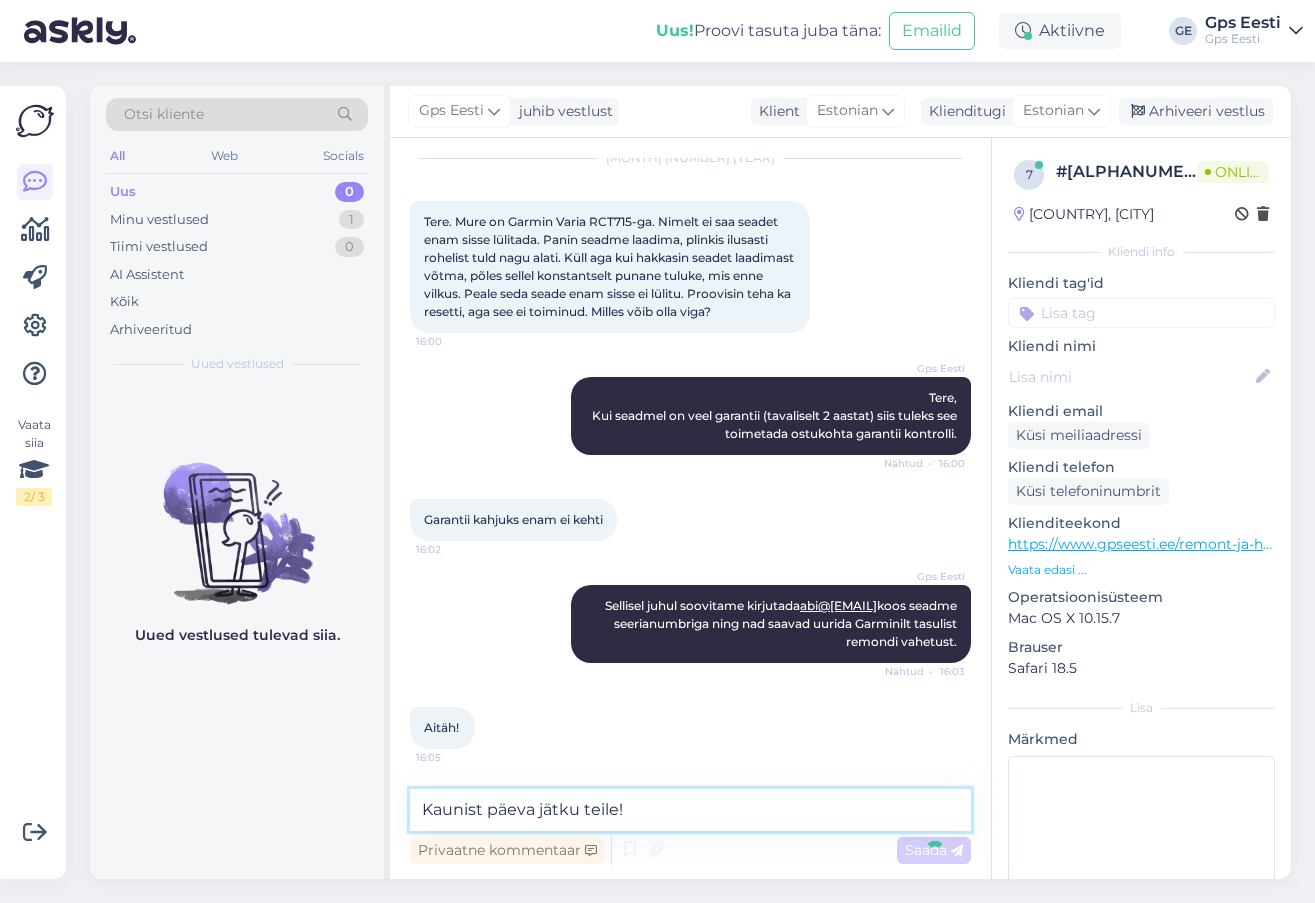 type 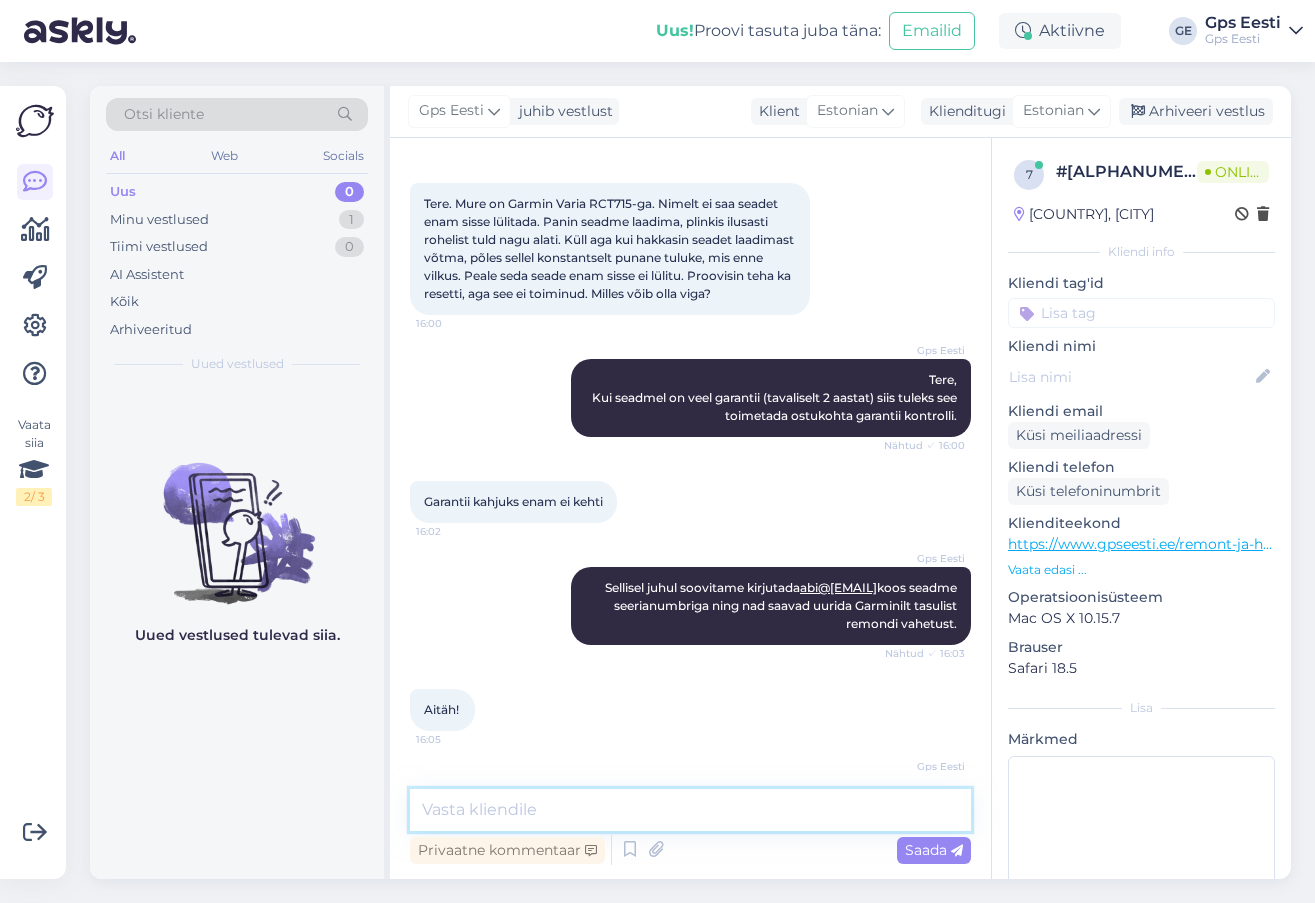 scroll, scrollTop: 167, scrollLeft: 0, axis: vertical 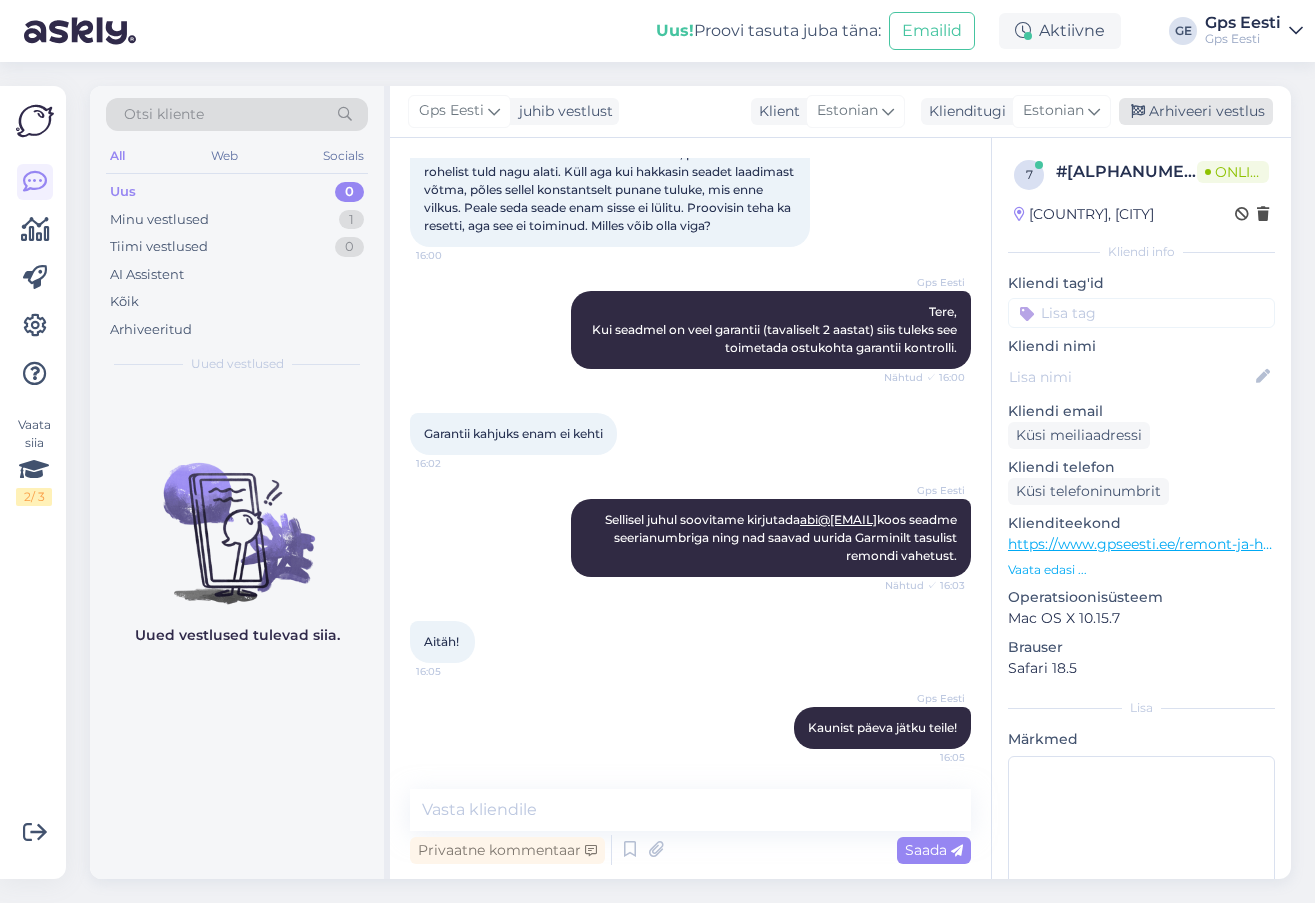 click on "Arhiveeri vestlus" at bounding box center [1196, 111] 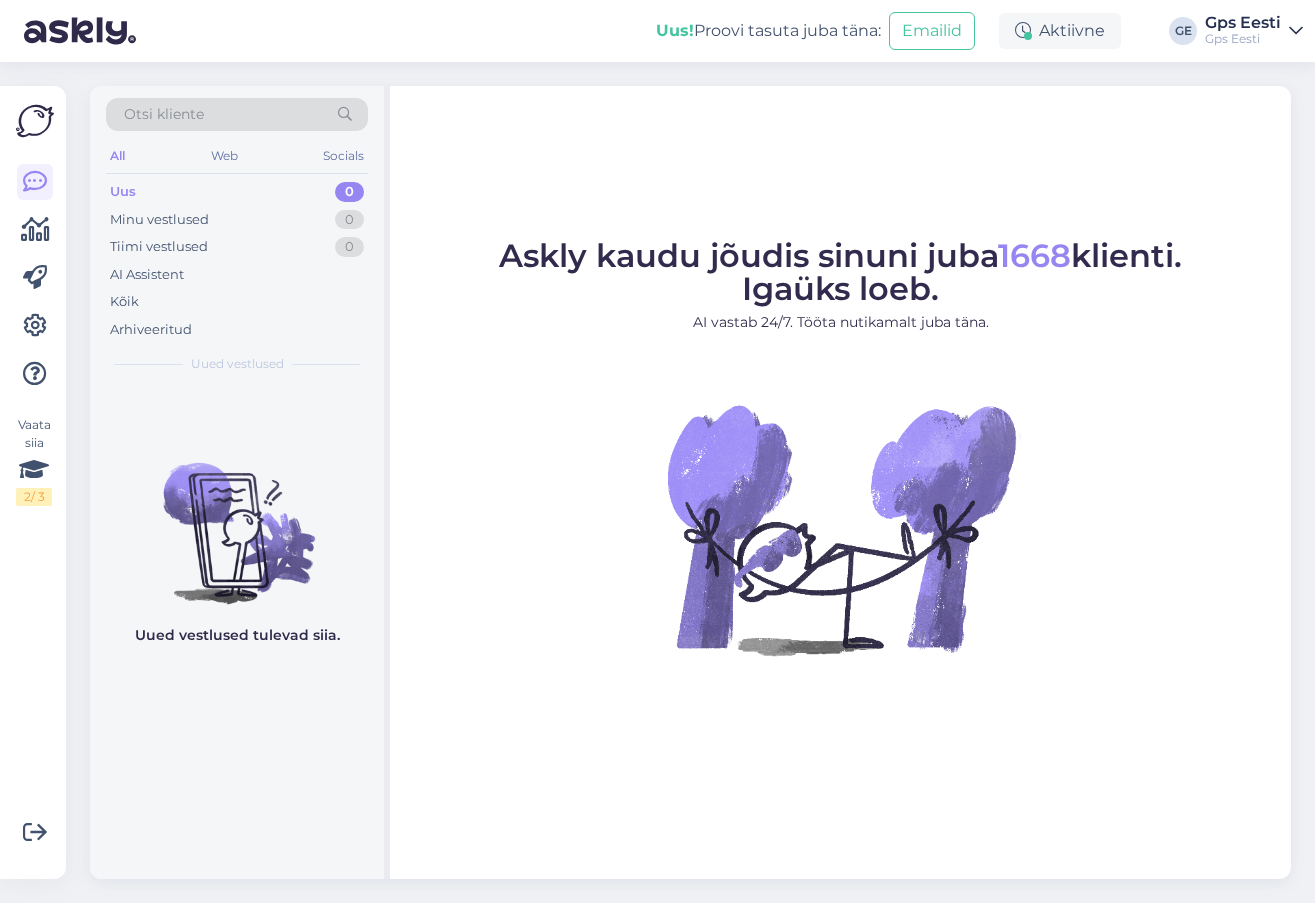 scroll, scrollTop: 0, scrollLeft: 0, axis: both 